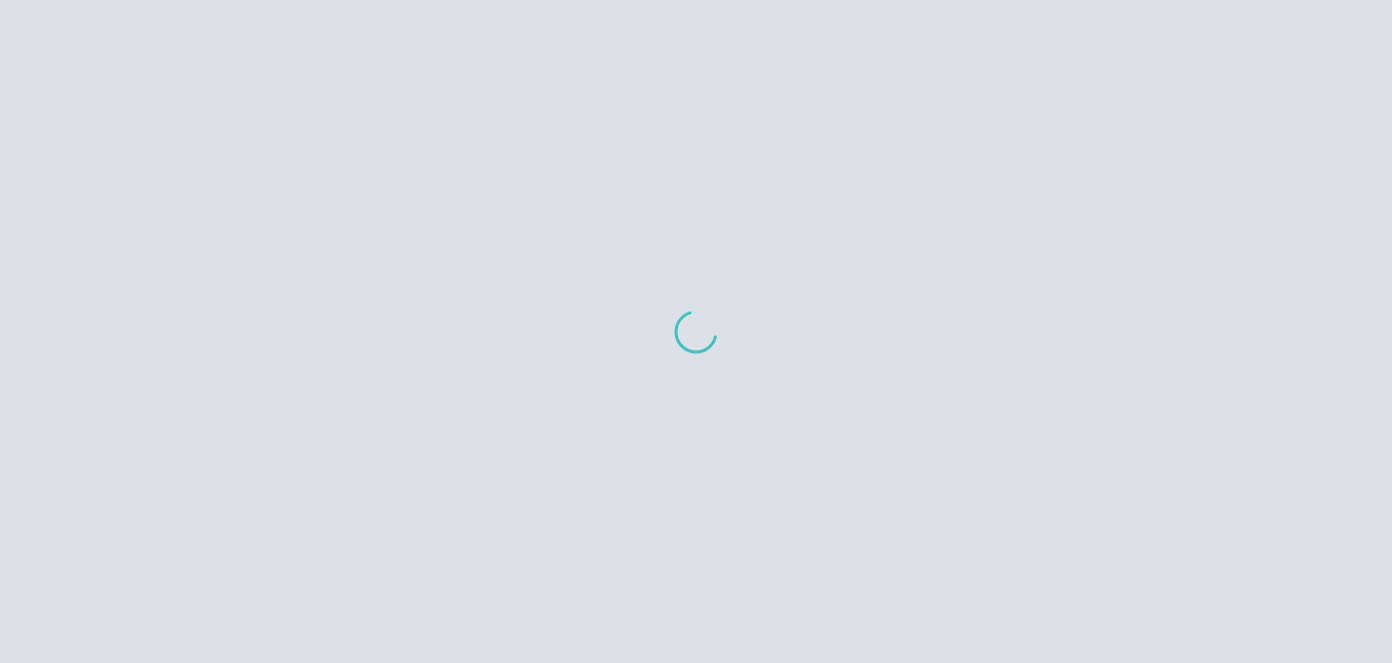 scroll, scrollTop: 0, scrollLeft: 0, axis: both 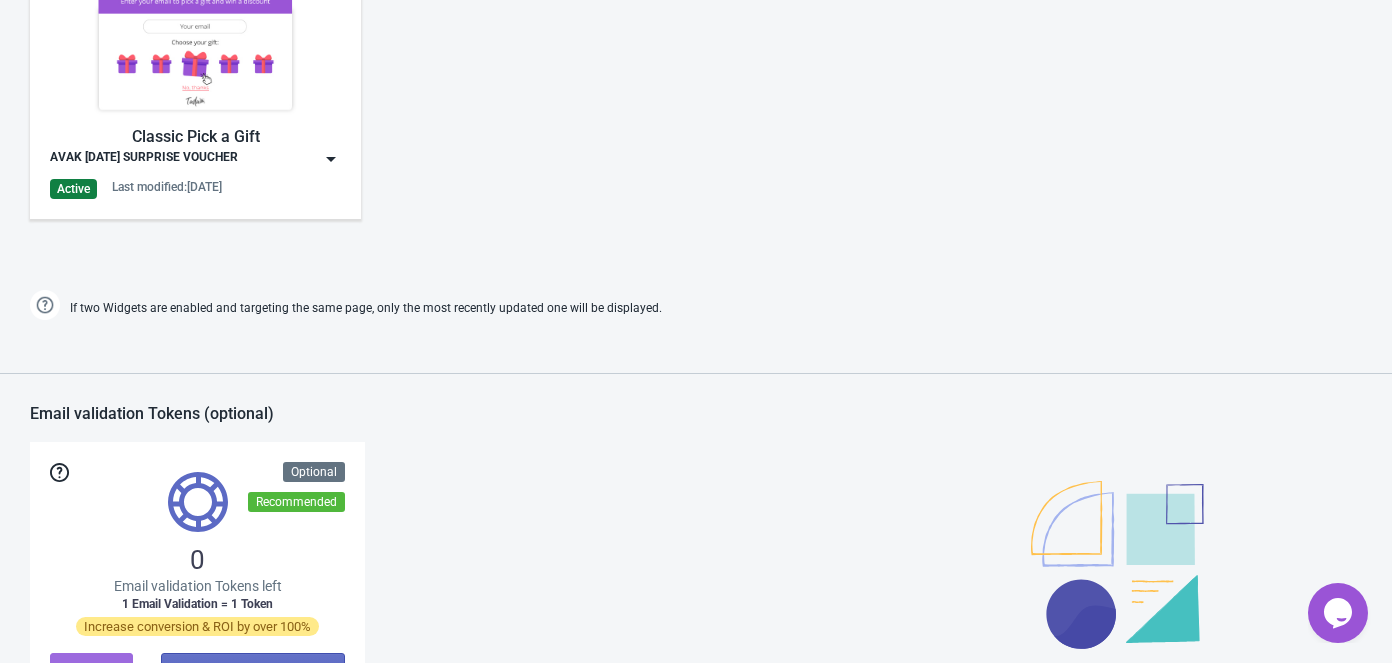 click on "Classic Pick a Gift AVAK [DATE] SURPRISE VOUCHER Active Last modified:  [DATE]" at bounding box center [195, 75] 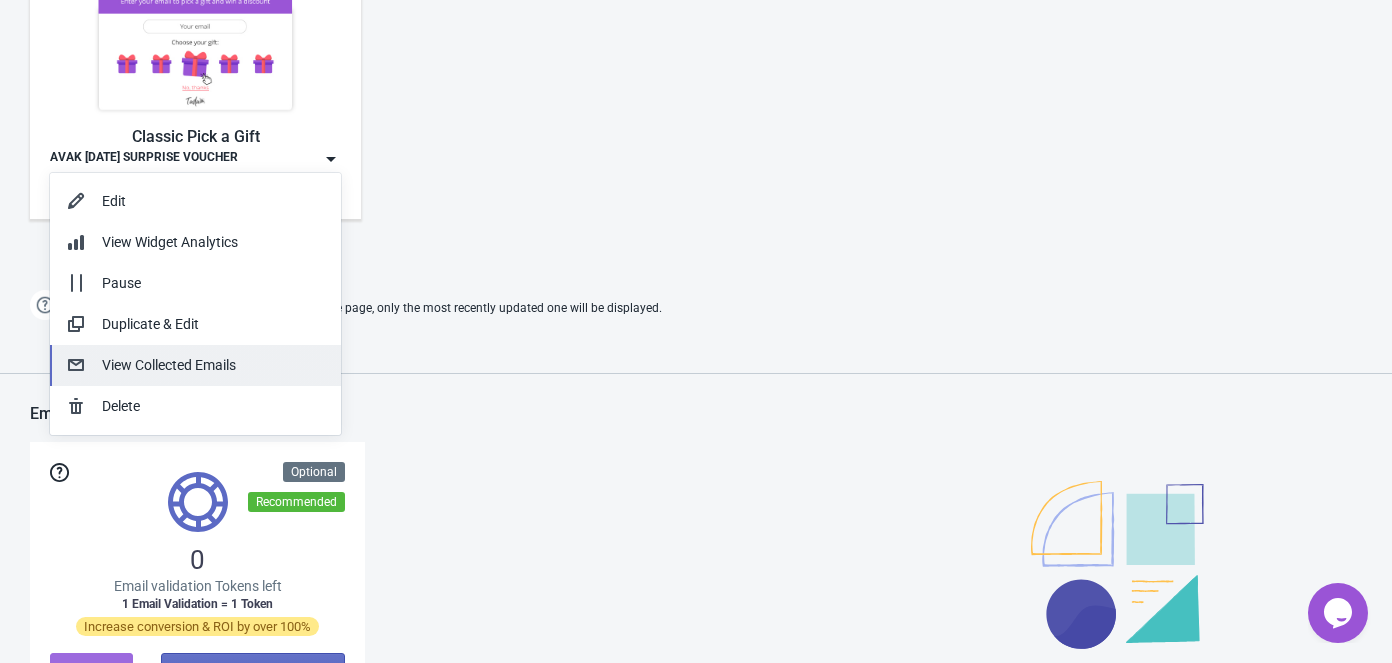 click on "View Collected Emails" at bounding box center [213, 365] 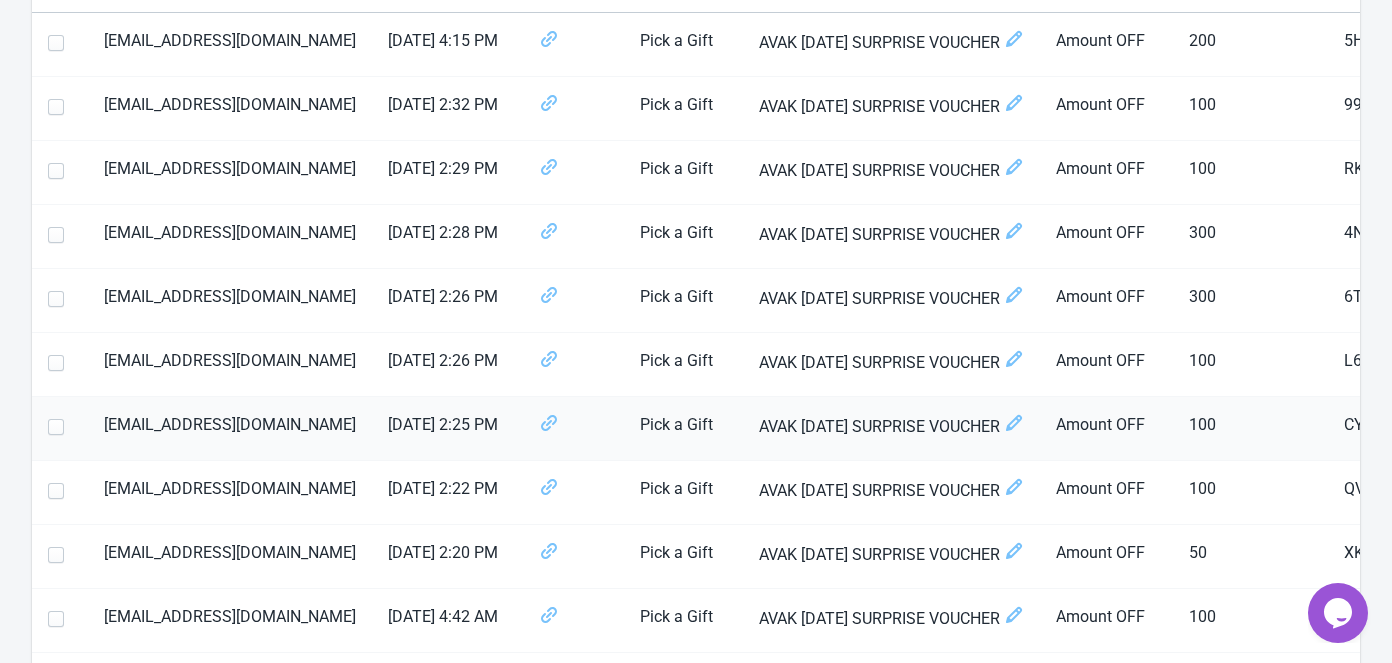 scroll, scrollTop: 371, scrollLeft: 0, axis: vertical 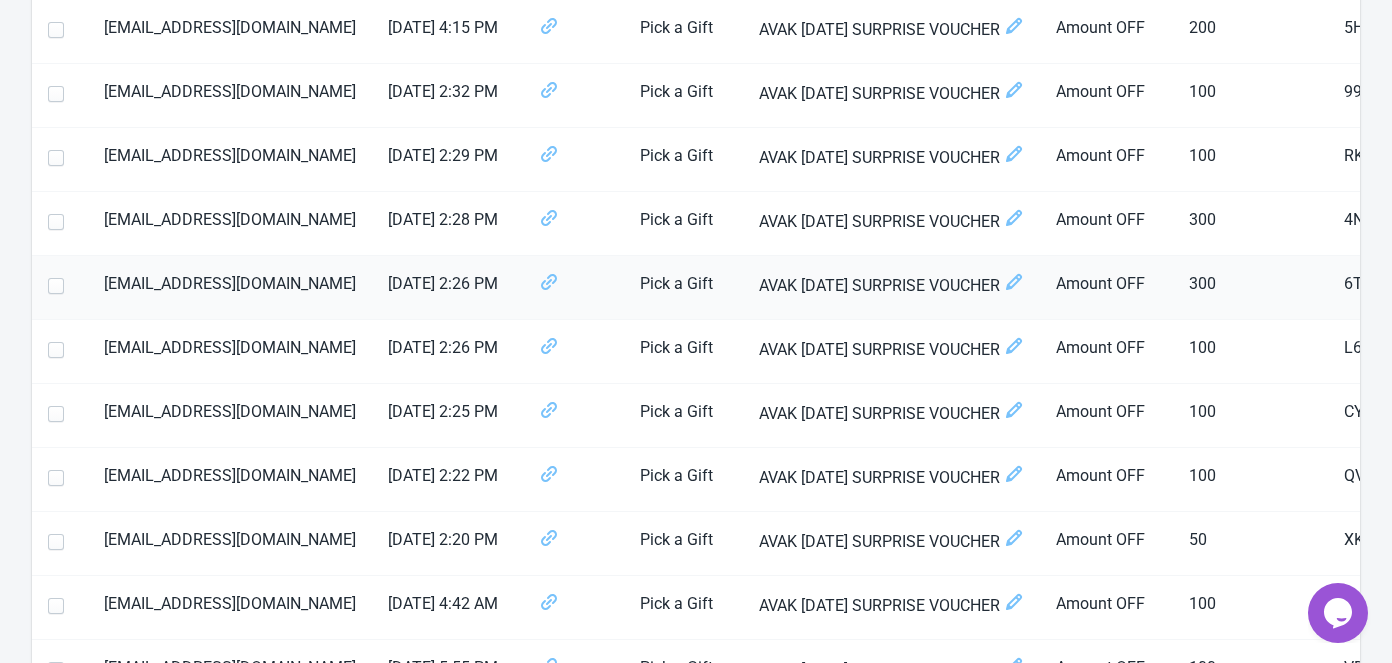 click on "300" at bounding box center (1250, 288) 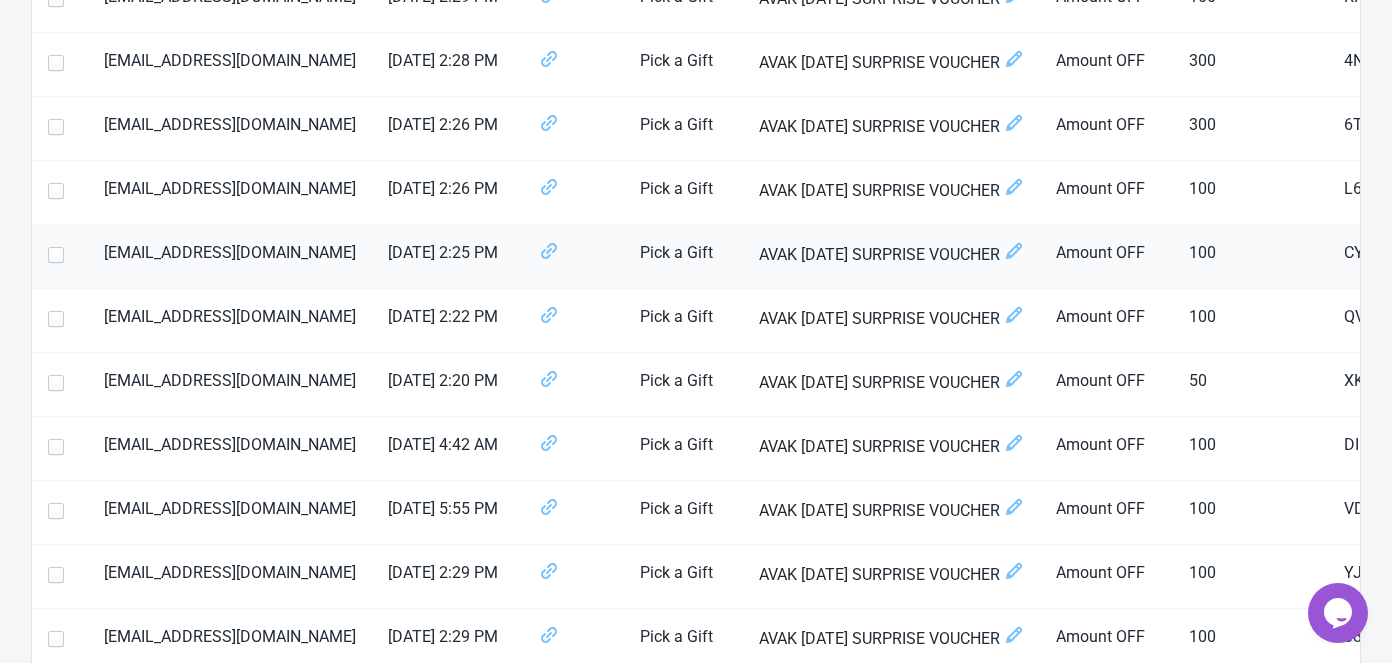 scroll, scrollTop: 553, scrollLeft: 0, axis: vertical 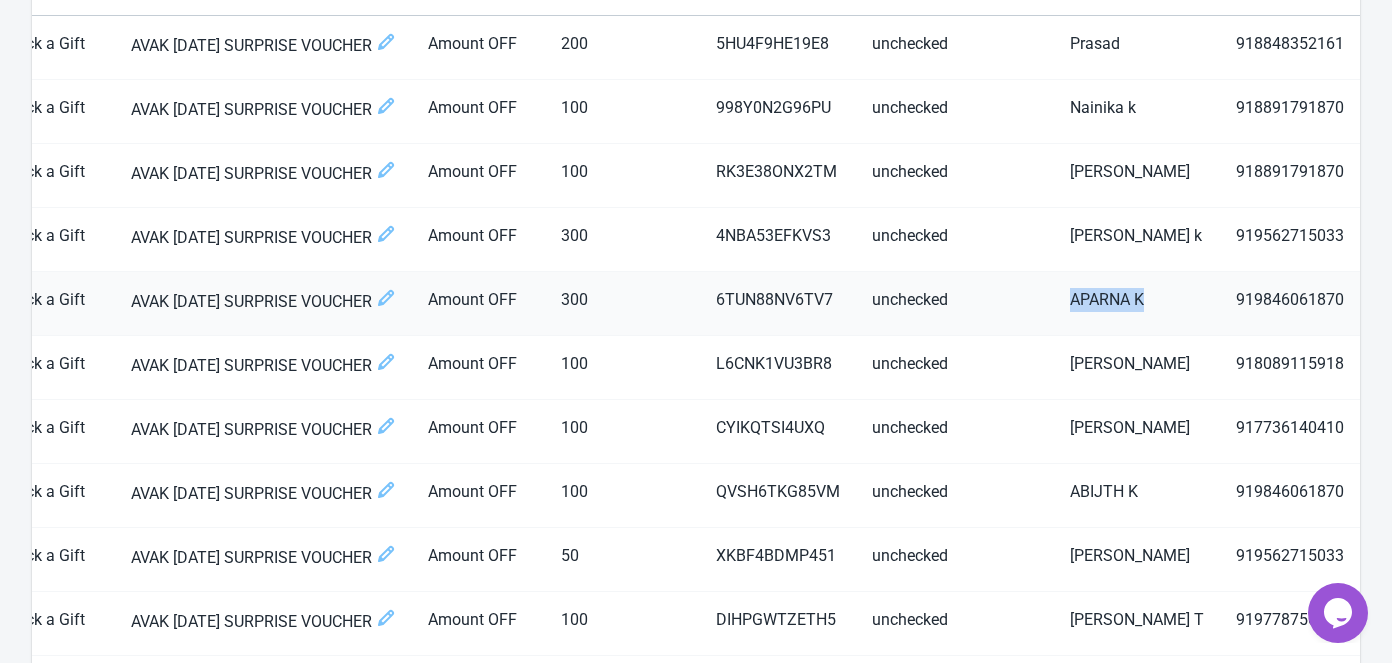 drag, startPoint x: 1073, startPoint y: 298, endPoint x: 1184, endPoint y: 294, distance: 111.07205 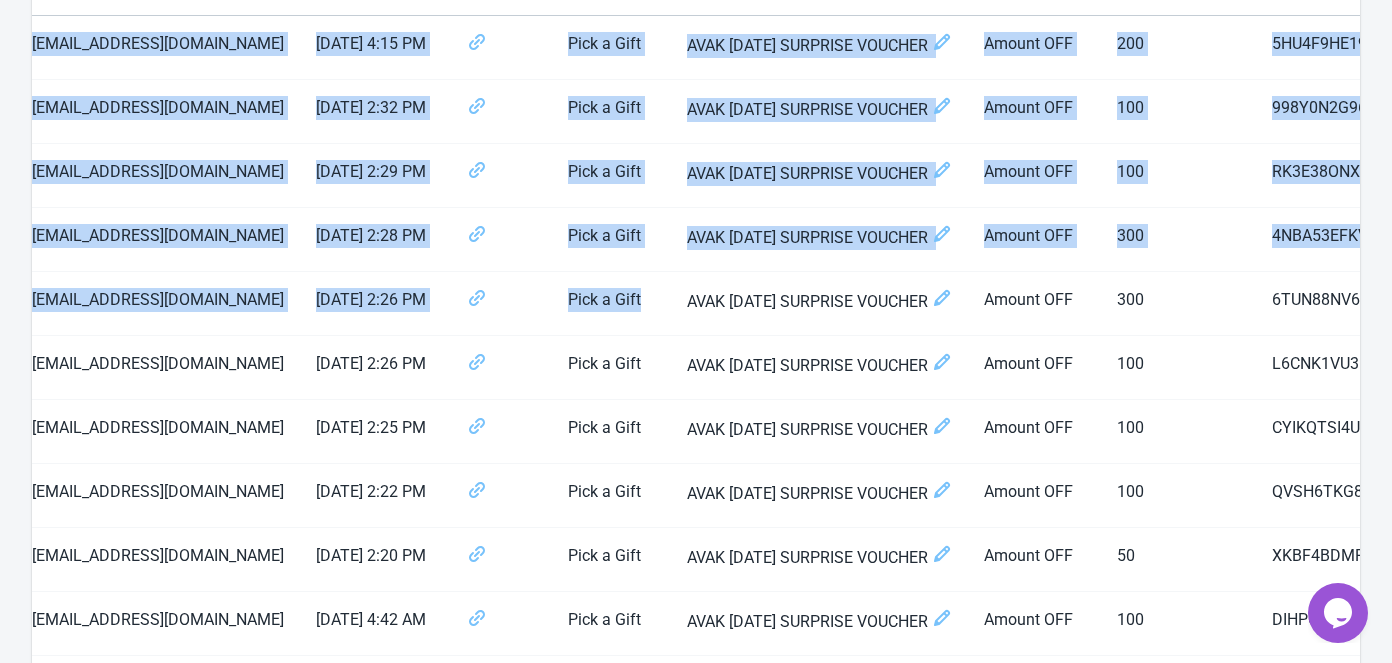 scroll, scrollTop: 0, scrollLeft: 0, axis: both 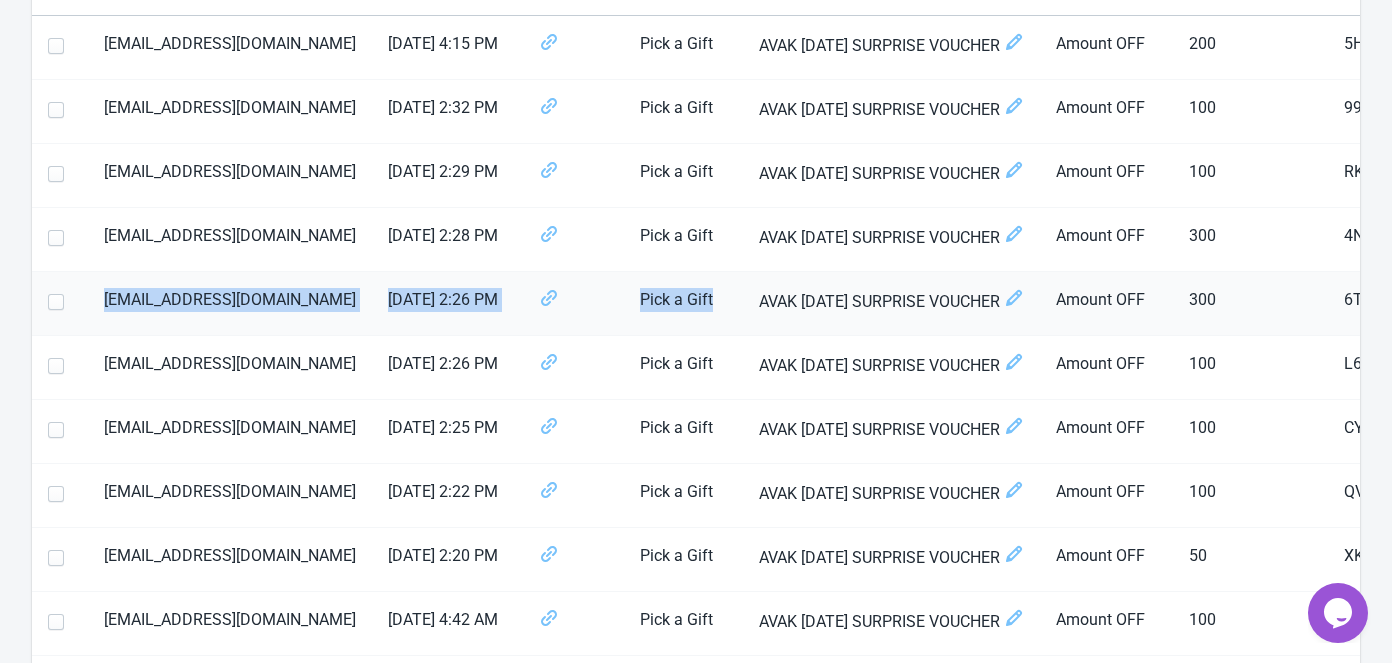 drag, startPoint x: 61, startPoint y: 296, endPoint x: 101, endPoint y: 306, distance: 41.231056 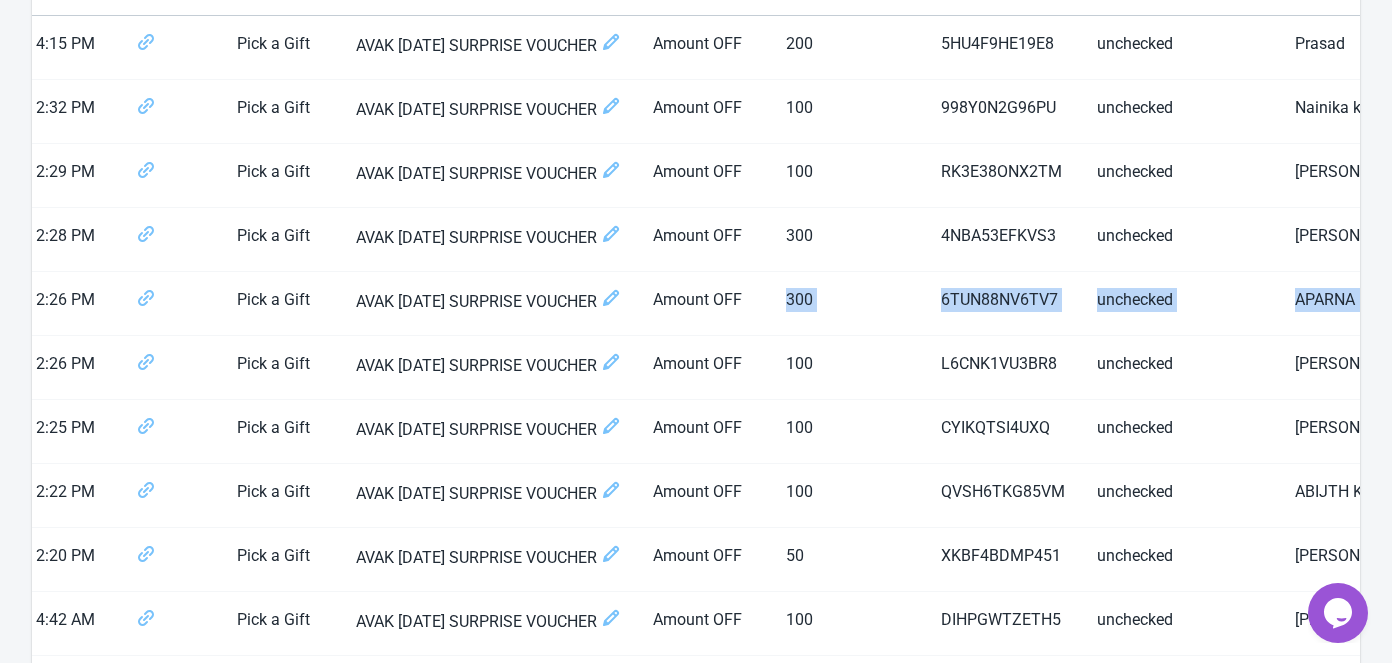 scroll, scrollTop: 0, scrollLeft: 641, axis: horizontal 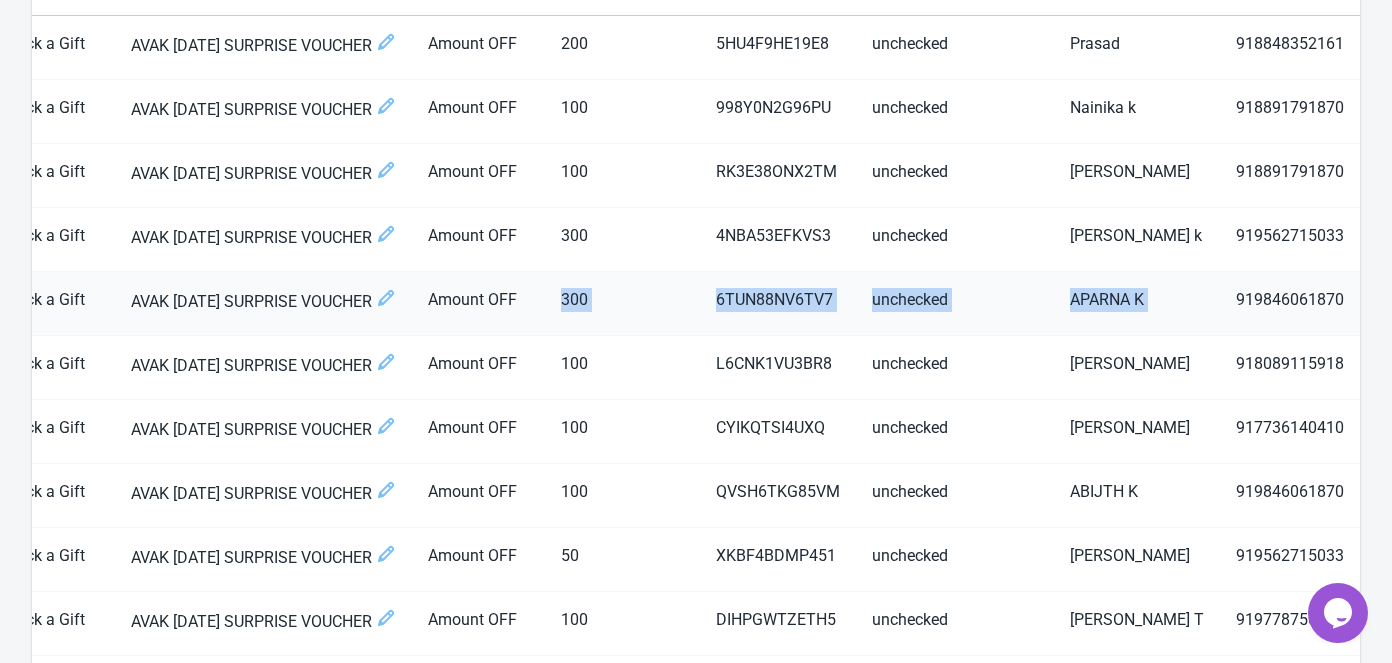 drag, startPoint x: 1206, startPoint y: 304, endPoint x: 1231, endPoint y: 310, distance: 25.70992 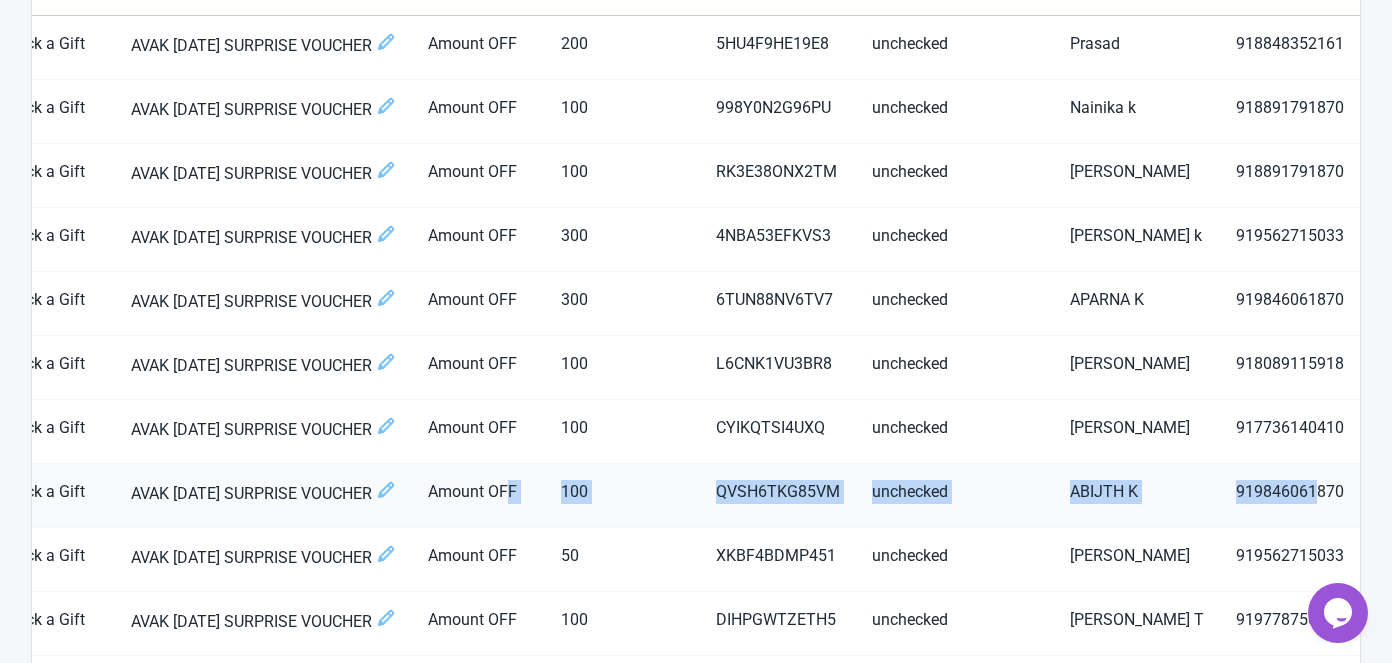 drag, startPoint x: 1317, startPoint y: 493, endPoint x: 512, endPoint y: 504, distance: 805.07513 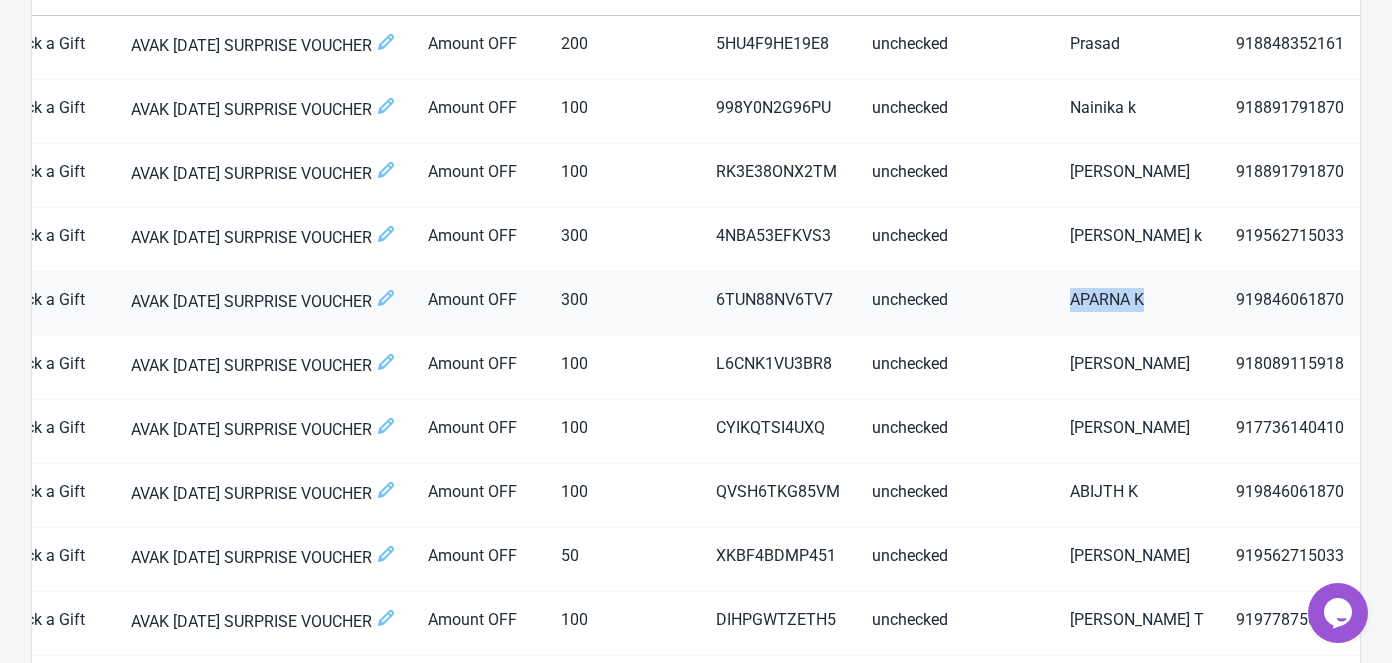 drag, startPoint x: 1071, startPoint y: 298, endPoint x: 1147, endPoint y: 296, distance: 76.02631 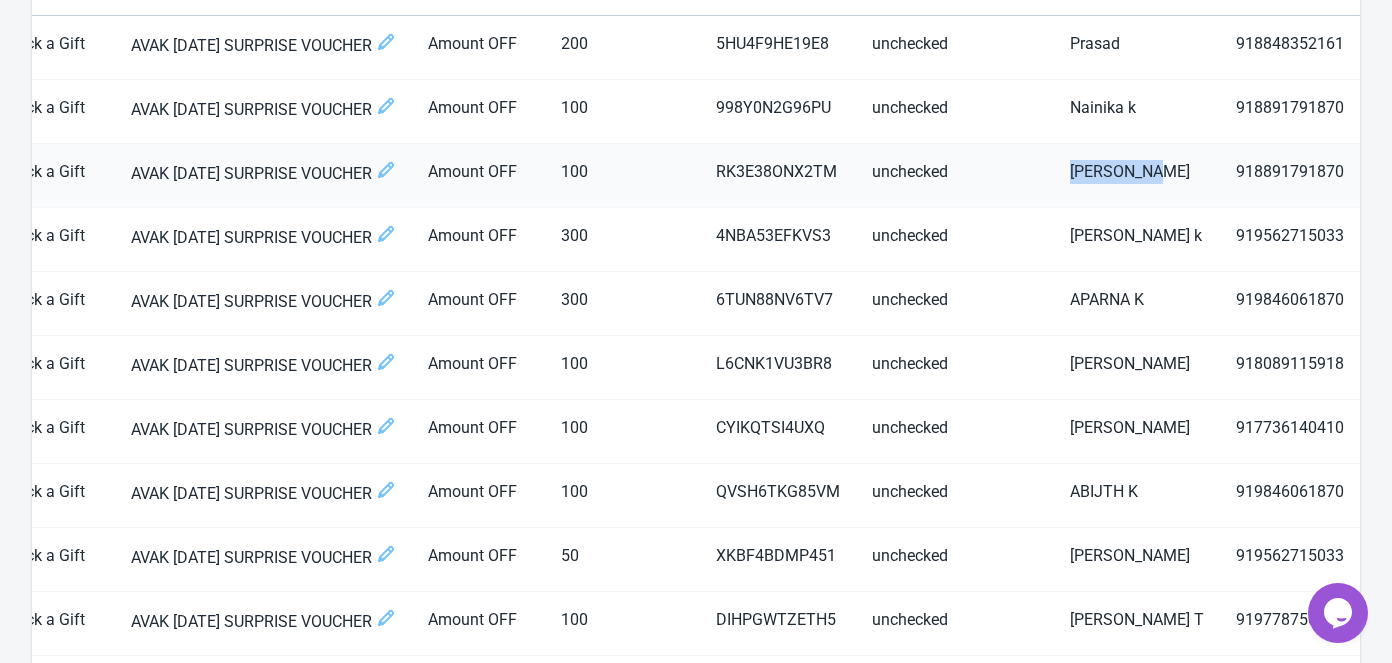 drag, startPoint x: 1073, startPoint y: 169, endPoint x: 1146, endPoint y: 172, distance: 73.061615 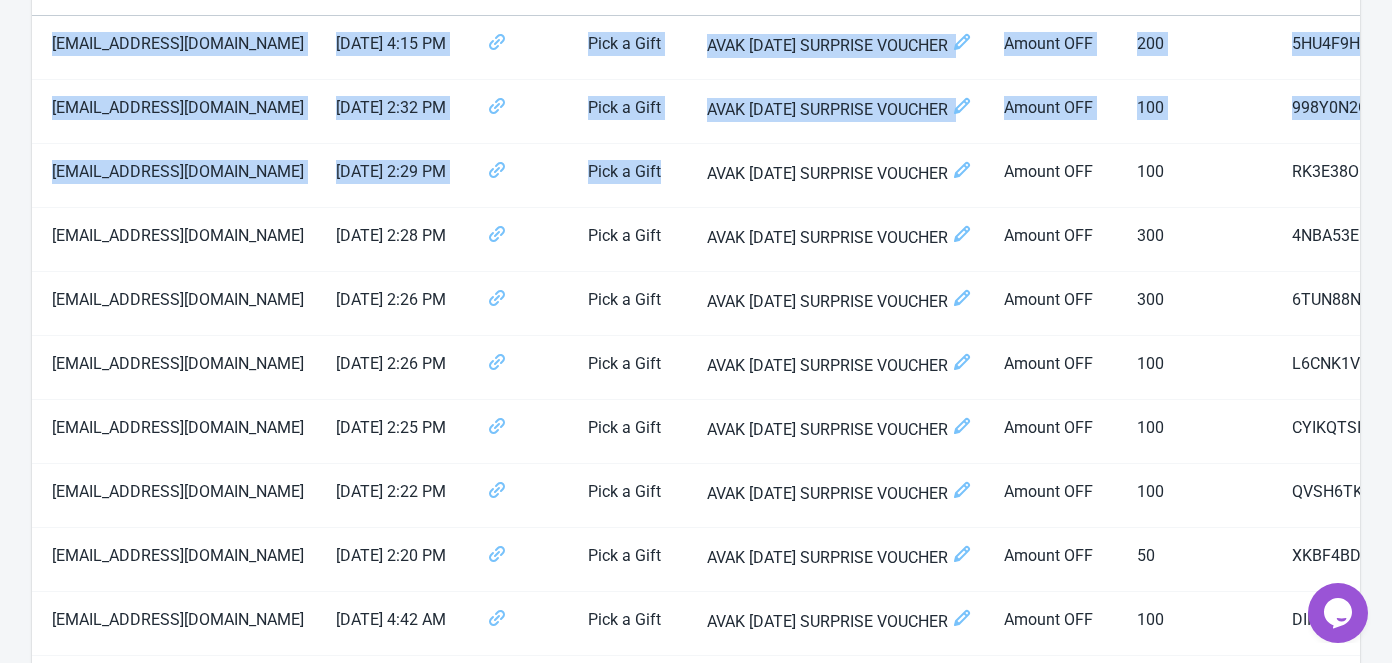 scroll, scrollTop: 0, scrollLeft: 0, axis: both 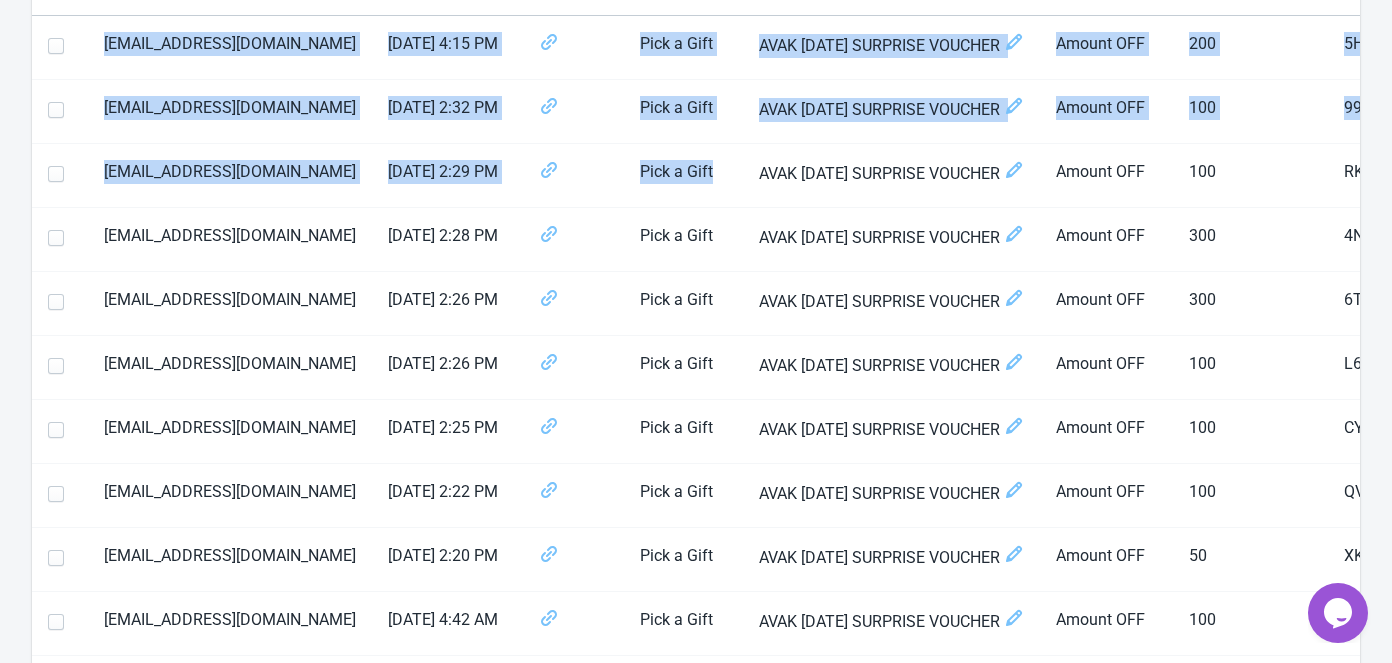 drag, startPoint x: 65, startPoint y: 172, endPoint x: -19, endPoint y: 176, distance: 84.095184 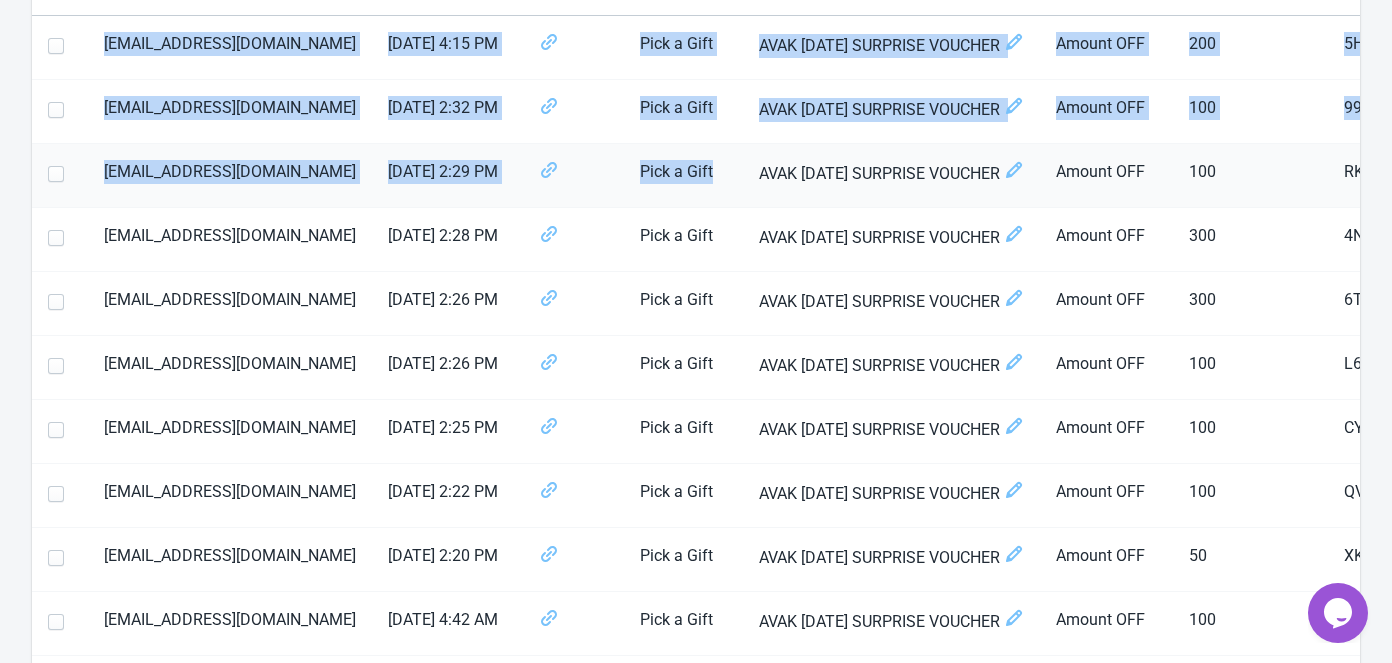 click on "[EMAIL_ADDRESS][DOMAIN_NAME]" at bounding box center [230, 176] 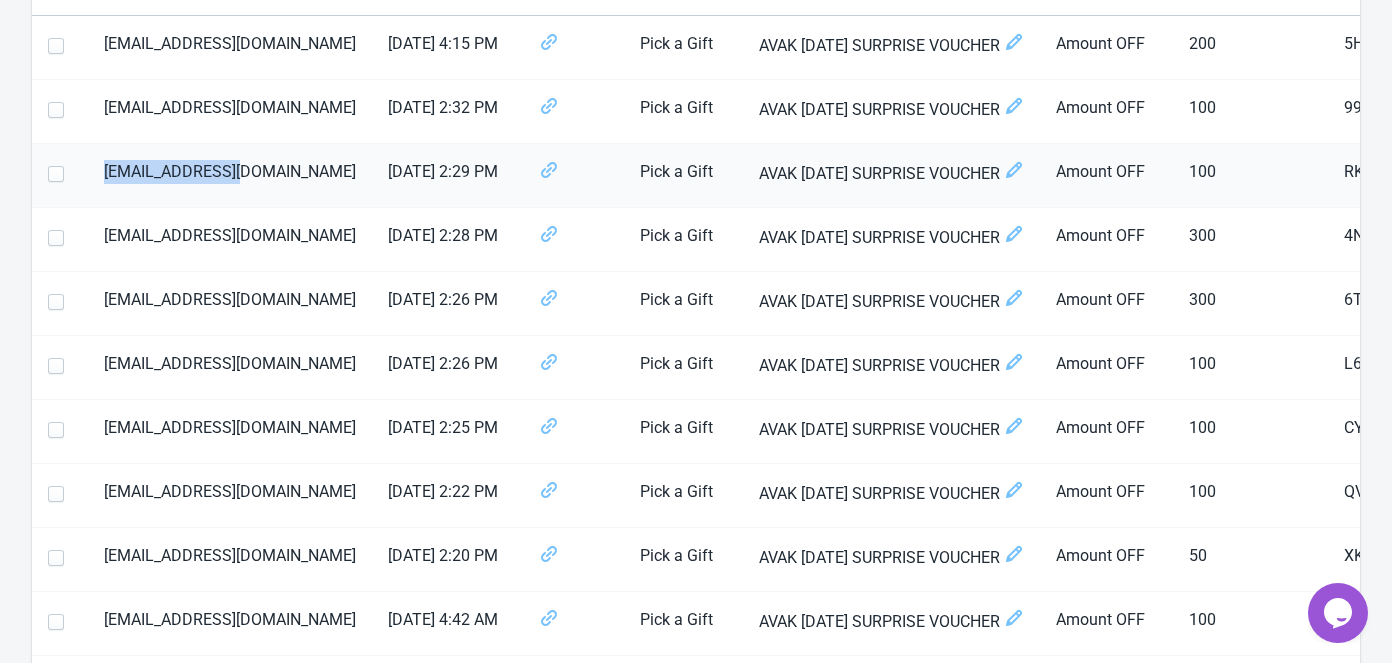 drag, startPoint x: 255, startPoint y: 170, endPoint x: 102, endPoint y: 179, distance: 153.26448 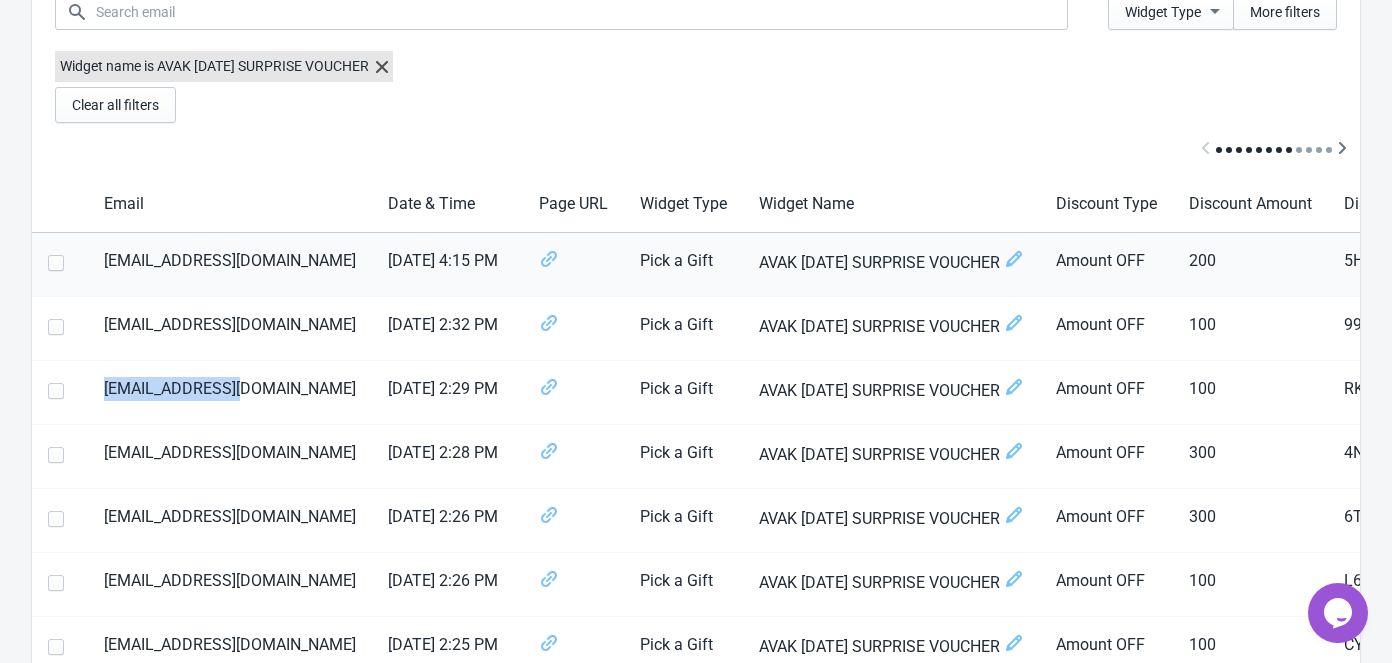 scroll, scrollTop: 82, scrollLeft: 0, axis: vertical 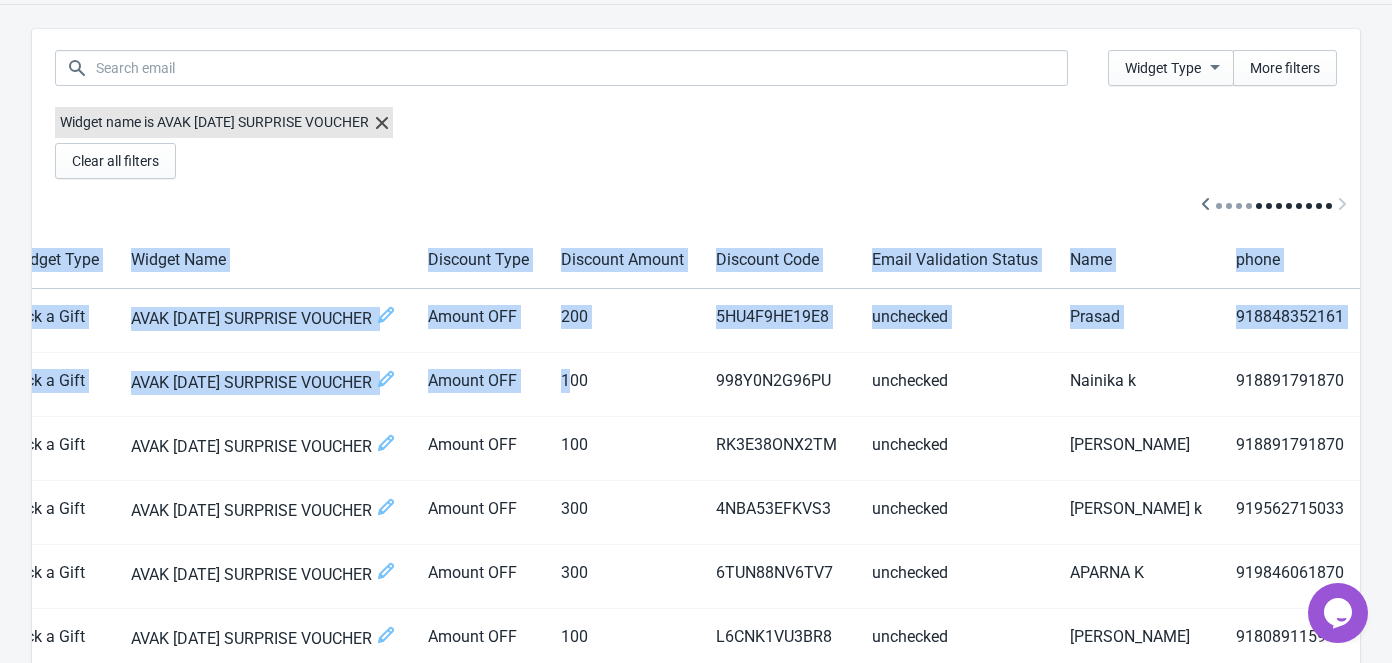 drag, startPoint x: 1215, startPoint y: 380, endPoint x: 1399, endPoint y: 376, distance: 184.04347 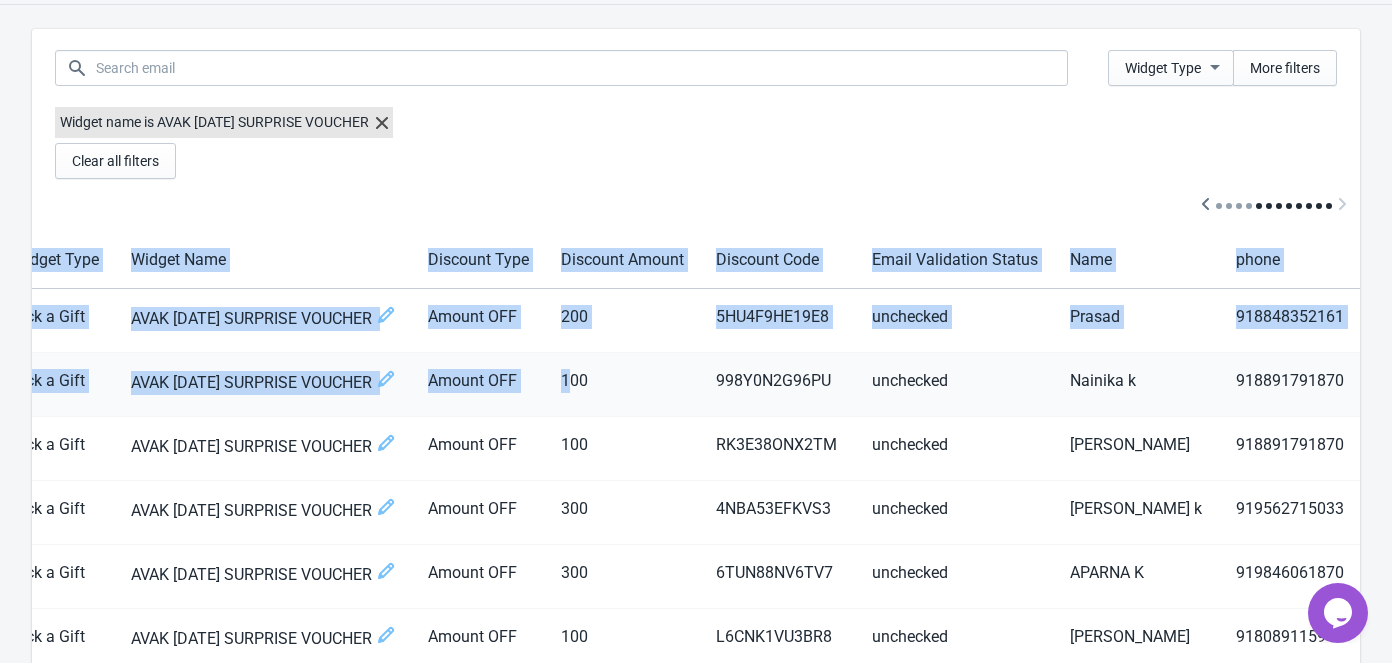 click on "918891791870" at bounding box center [1290, 385] 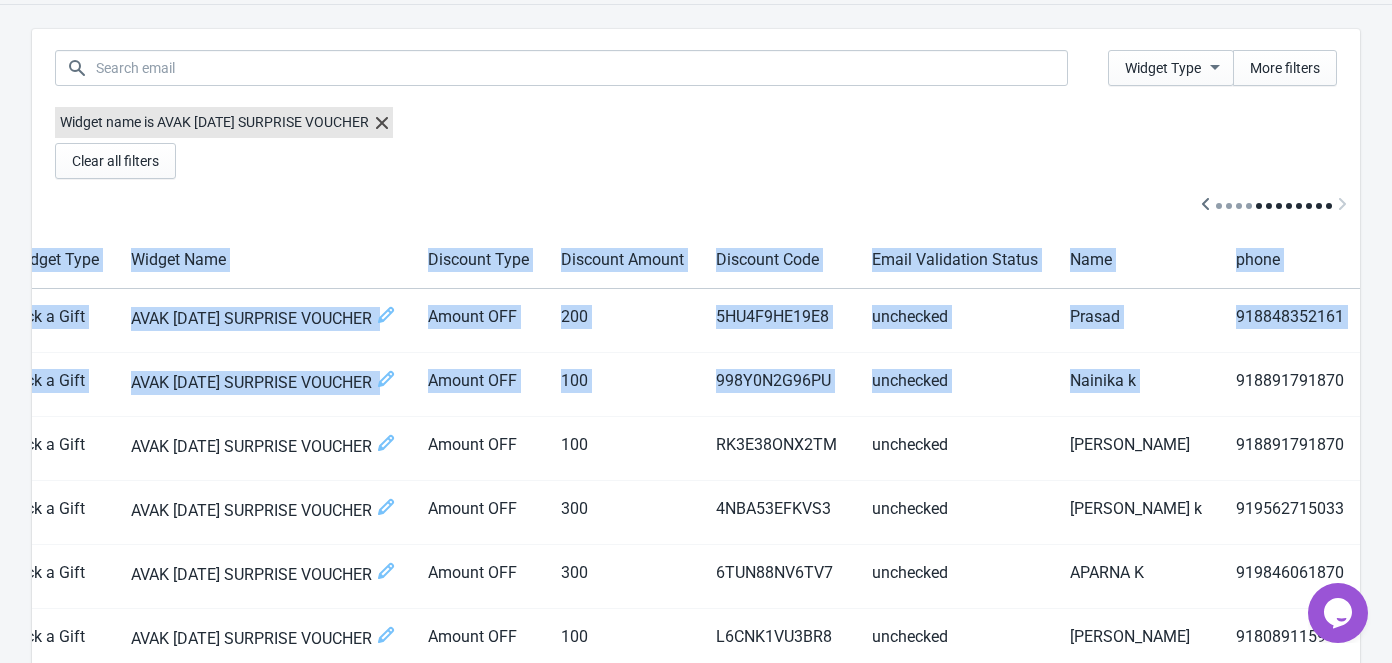 drag, startPoint x: 1237, startPoint y: 376, endPoint x: 1366, endPoint y: 375, distance: 129.00388 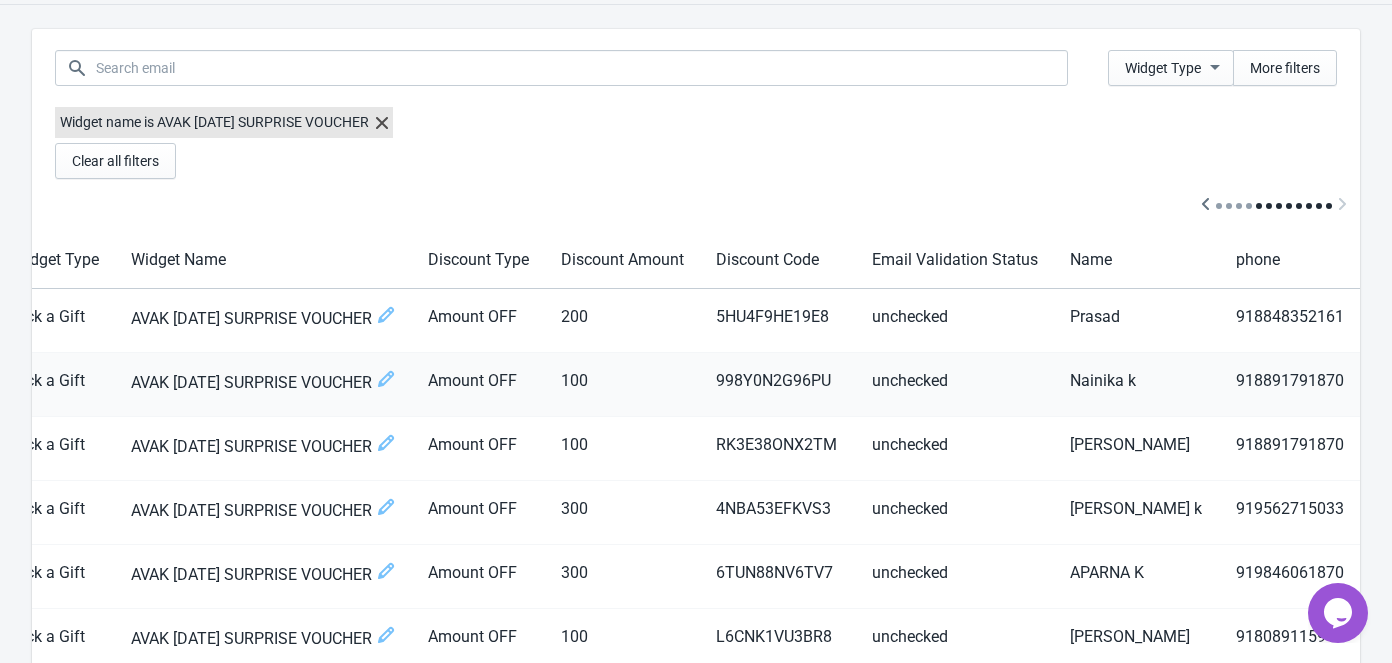 click on "Nainika k" at bounding box center (1137, 385) 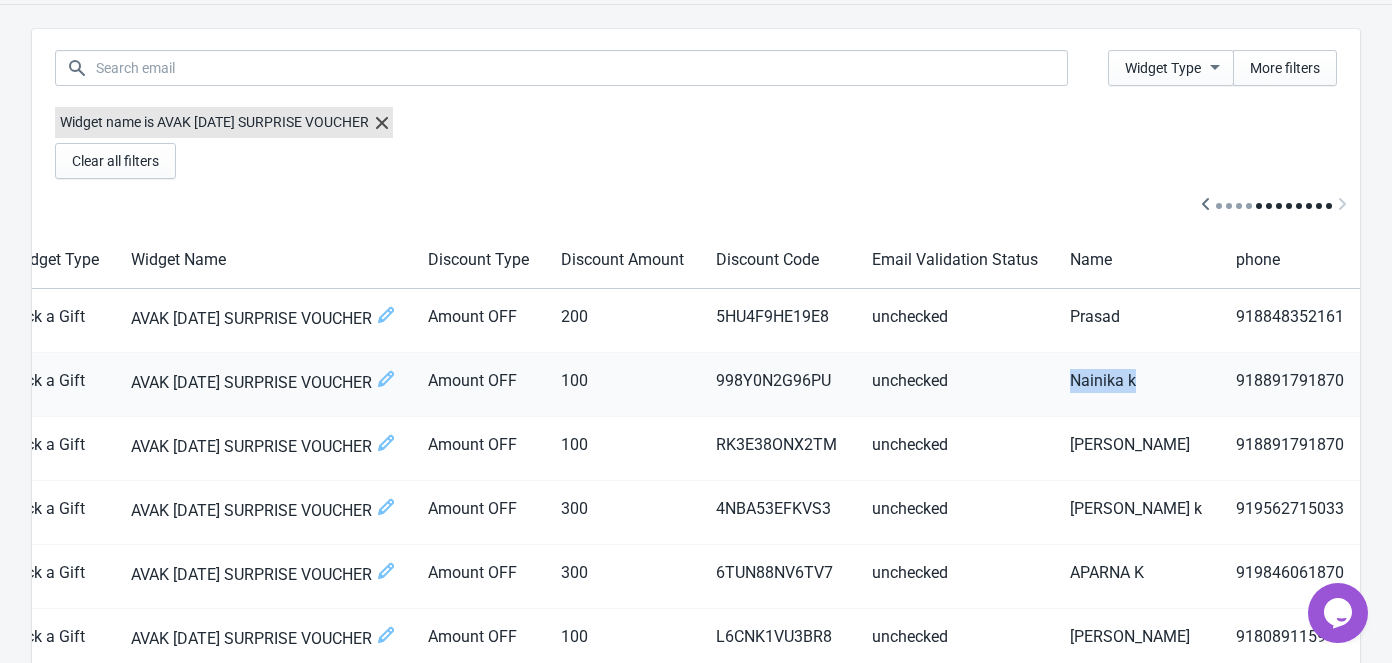 drag, startPoint x: 1069, startPoint y: 377, endPoint x: 1132, endPoint y: 380, distance: 63.07139 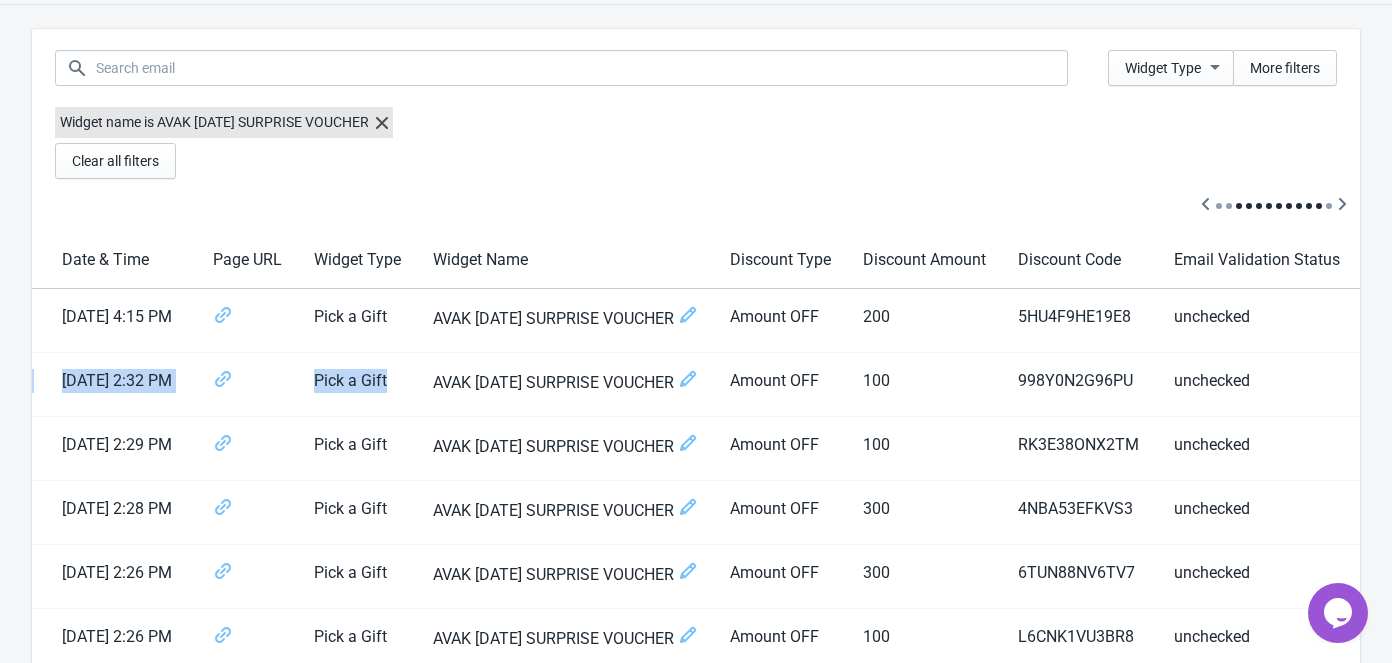 scroll, scrollTop: 0, scrollLeft: 0, axis: both 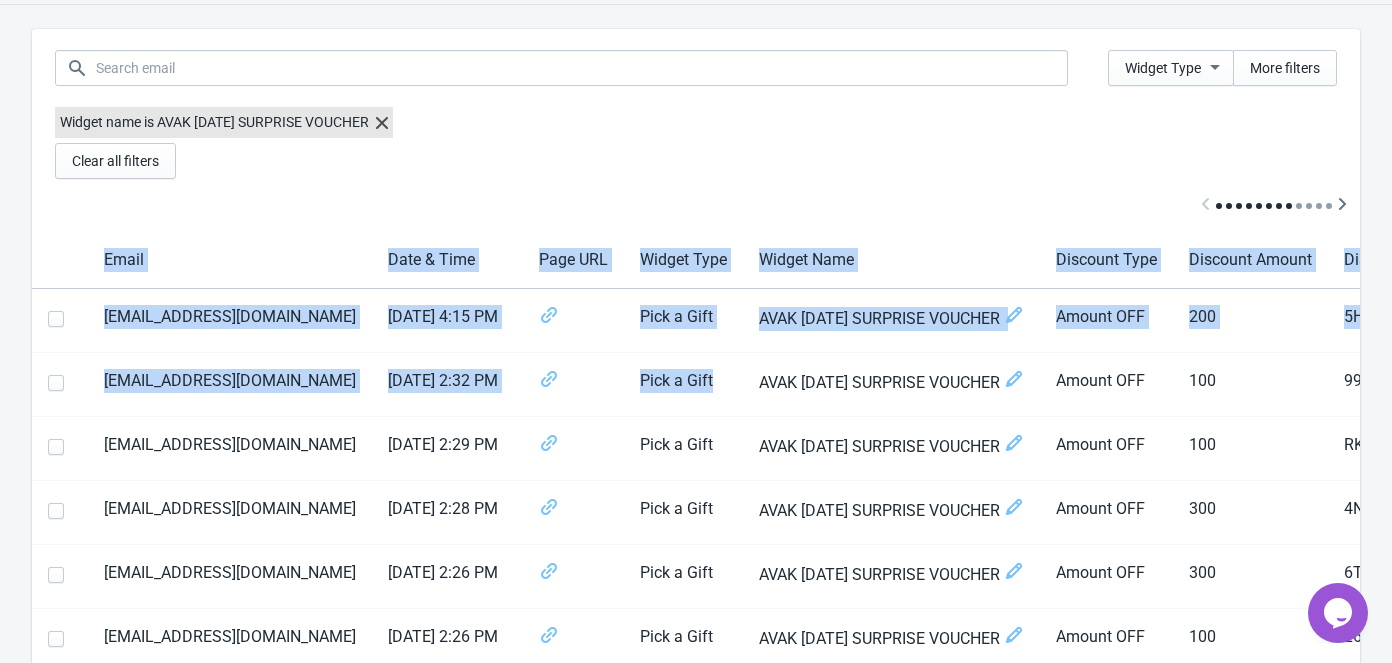 drag, startPoint x: 56, startPoint y: 380, endPoint x: -2, endPoint y: 387, distance: 58.420887 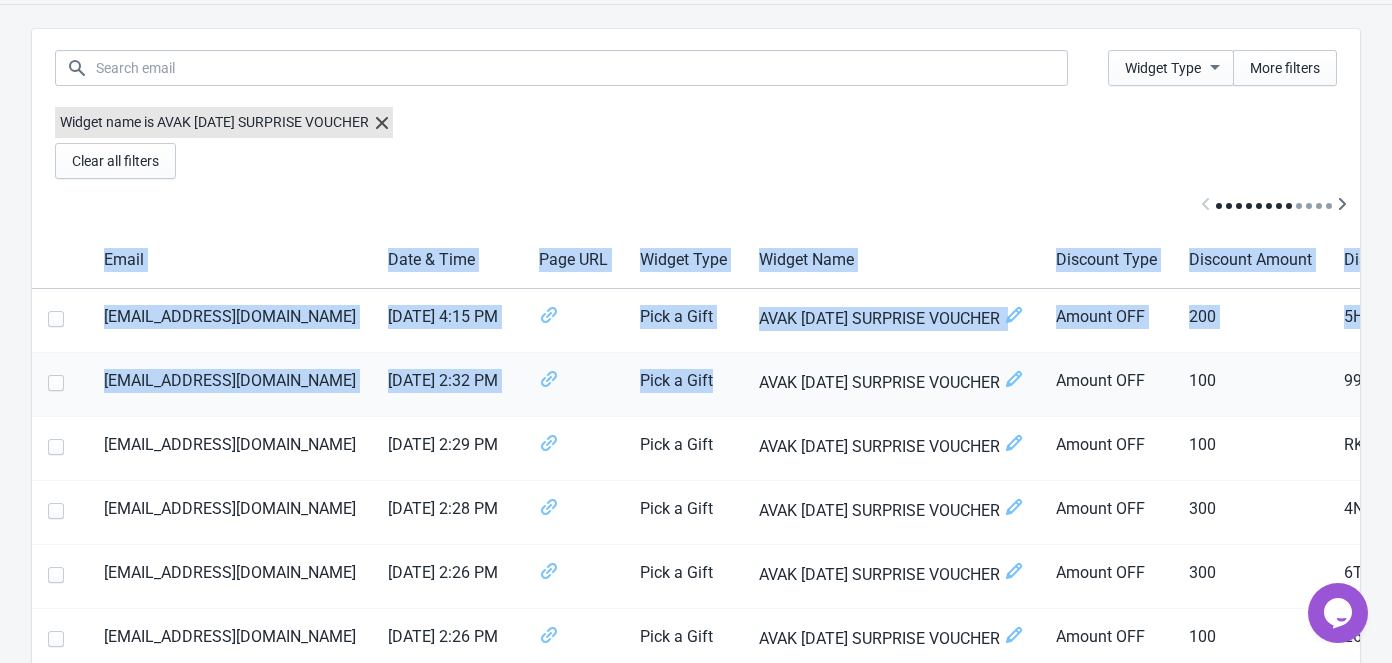 click on "[EMAIL_ADDRESS][DOMAIN_NAME]" at bounding box center (230, 385) 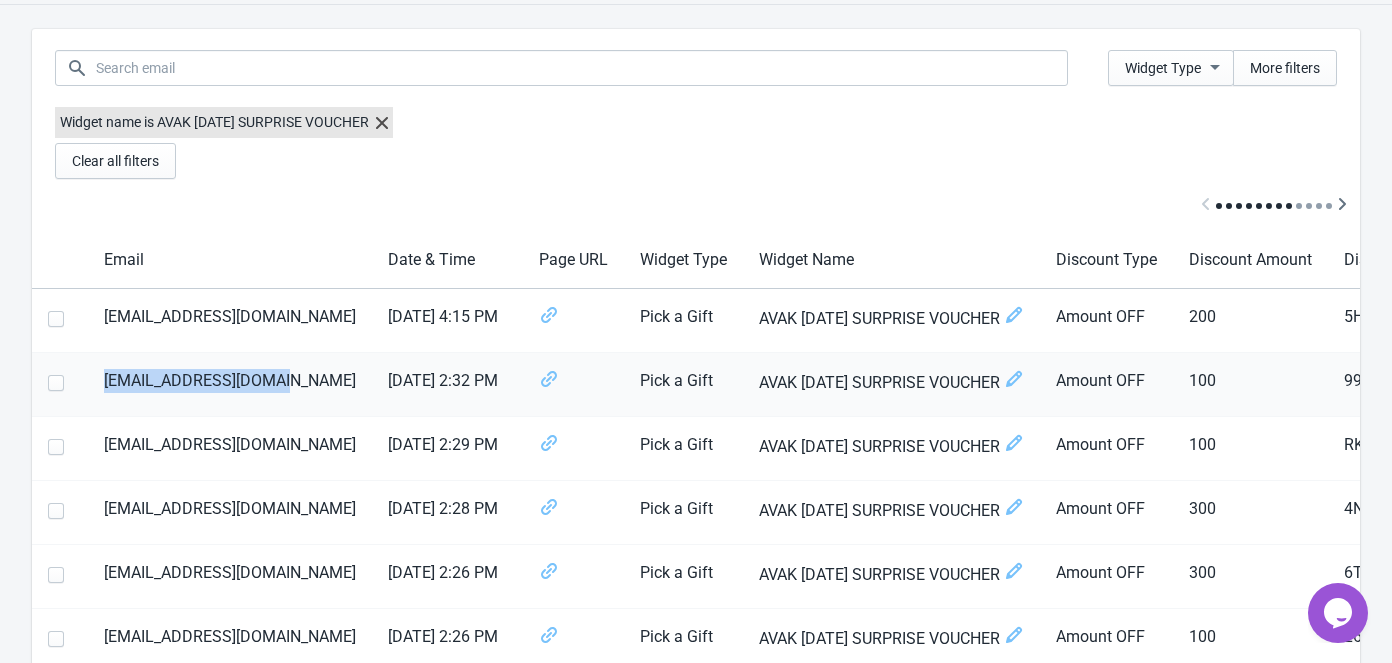drag, startPoint x: 280, startPoint y: 380, endPoint x: 106, endPoint y: 392, distance: 174.4133 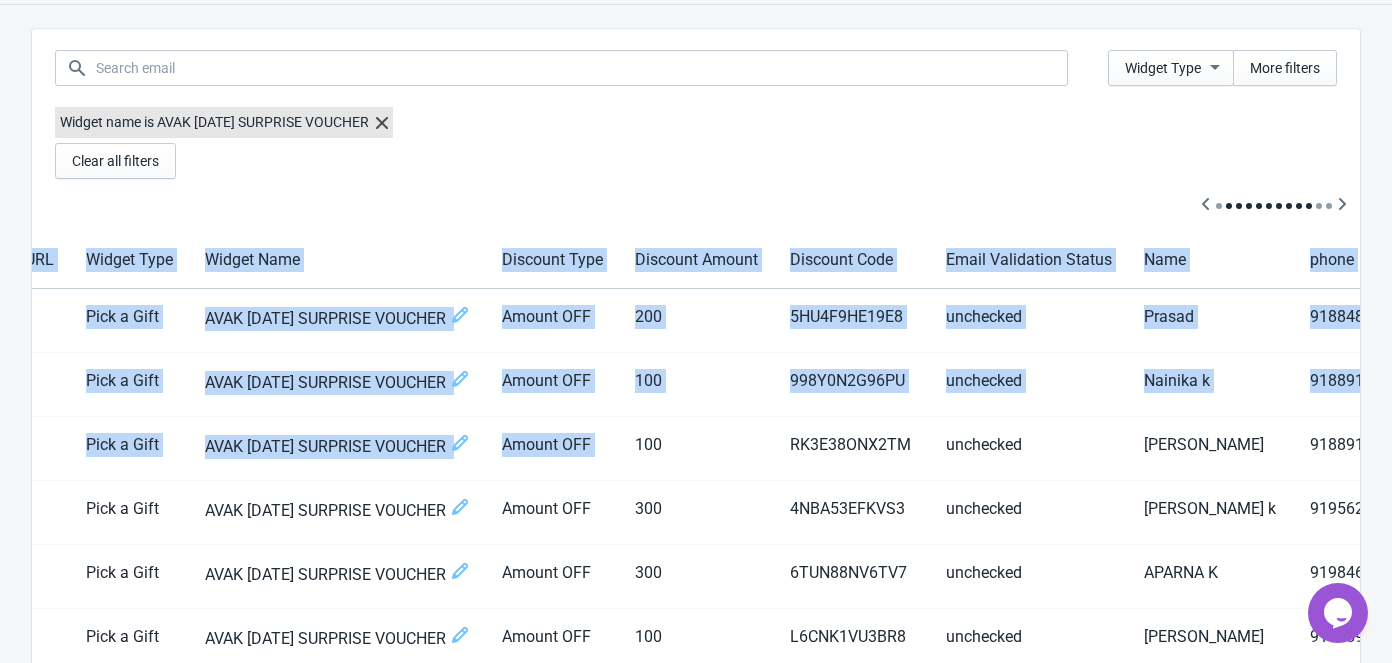 scroll, scrollTop: 0, scrollLeft: 641, axis: horizontal 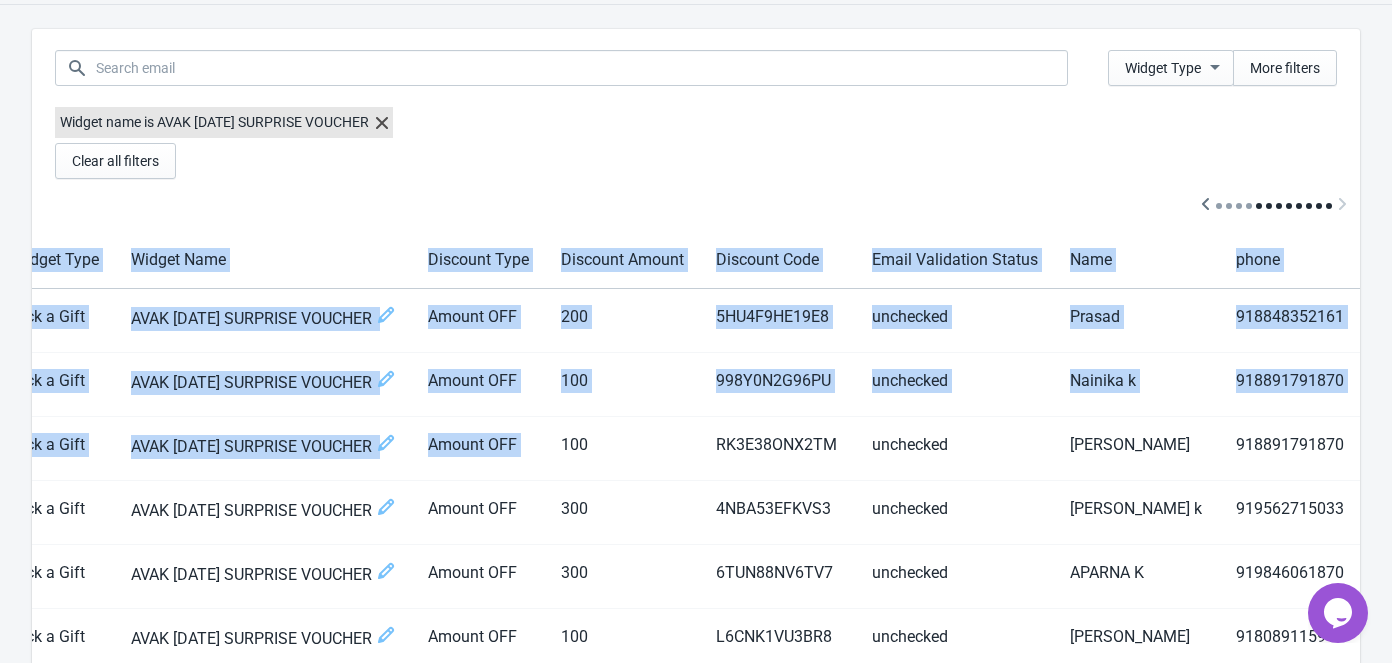 drag, startPoint x: 1212, startPoint y: 439, endPoint x: 1375, endPoint y: 453, distance: 163.60013 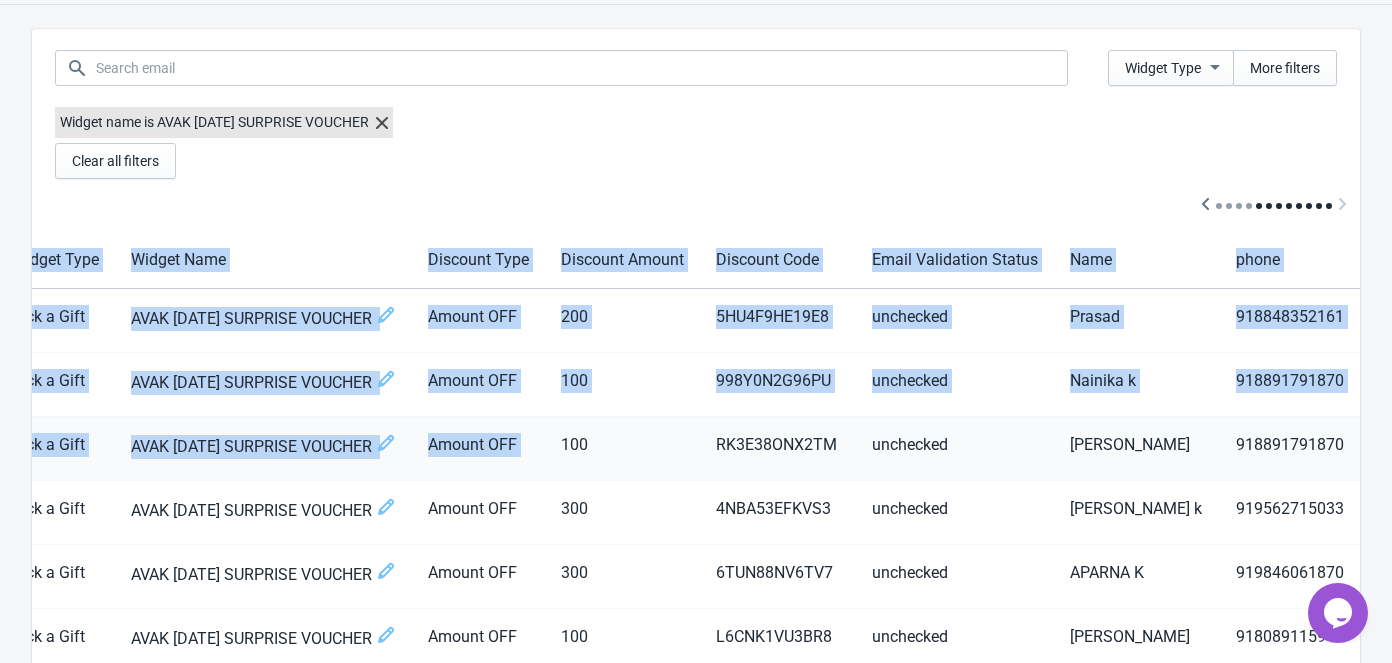 click on "918891791870" at bounding box center [1290, 449] 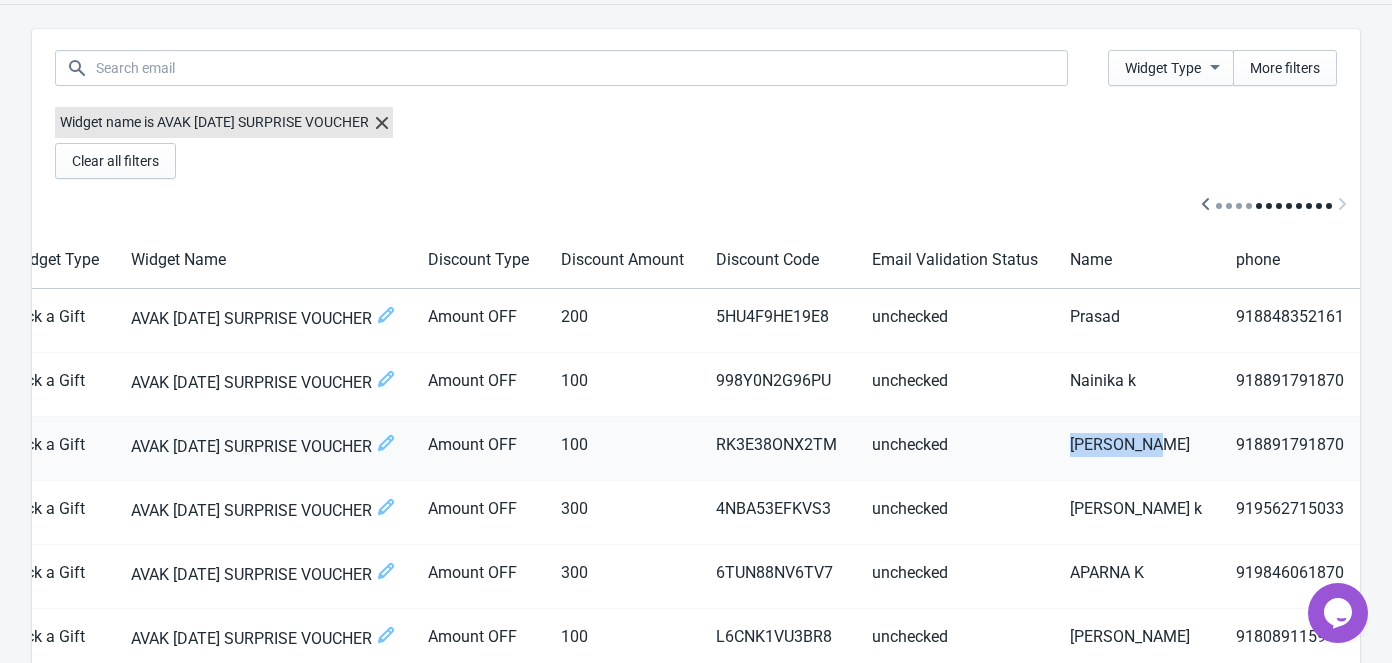 drag, startPoint x: 1073, startPoint y: 441, endPoint x: 1156, endPoint y: 444, distance: 83.0542 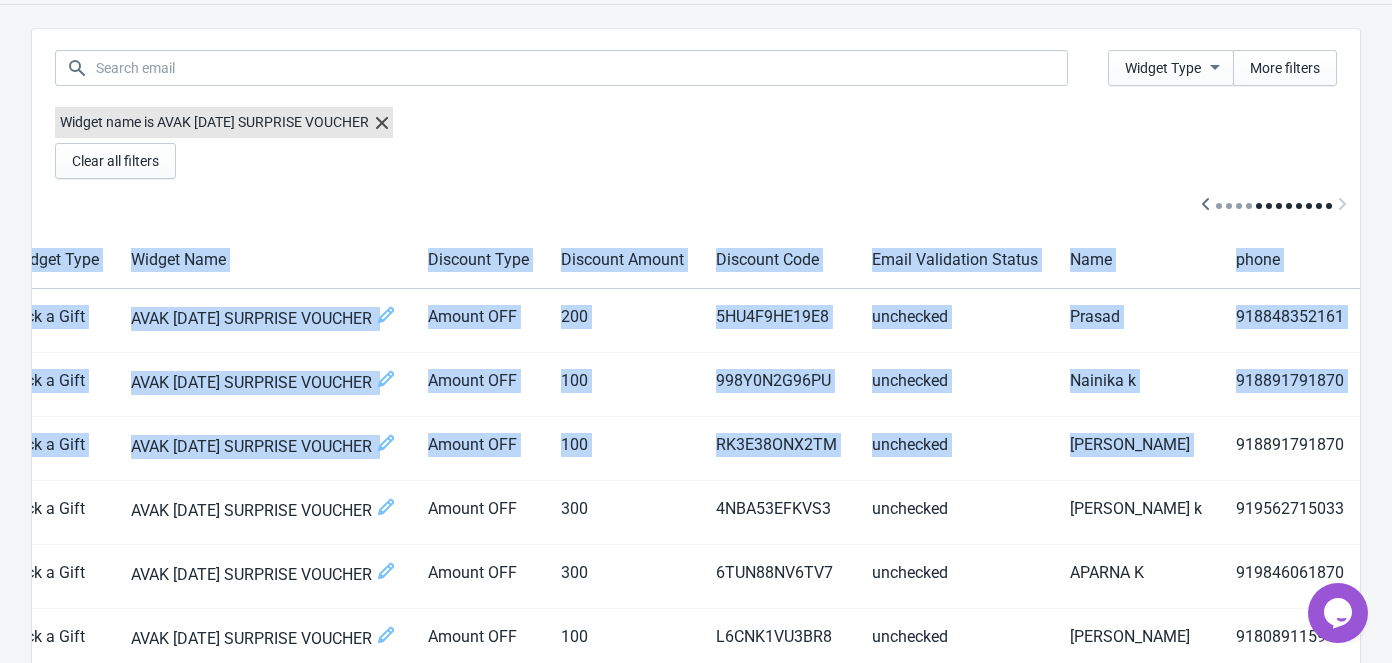 drag, startPoint x: 1238, startPoint y: 440, endPoint x: 1363, endPoint y: 439, distance: 125.004 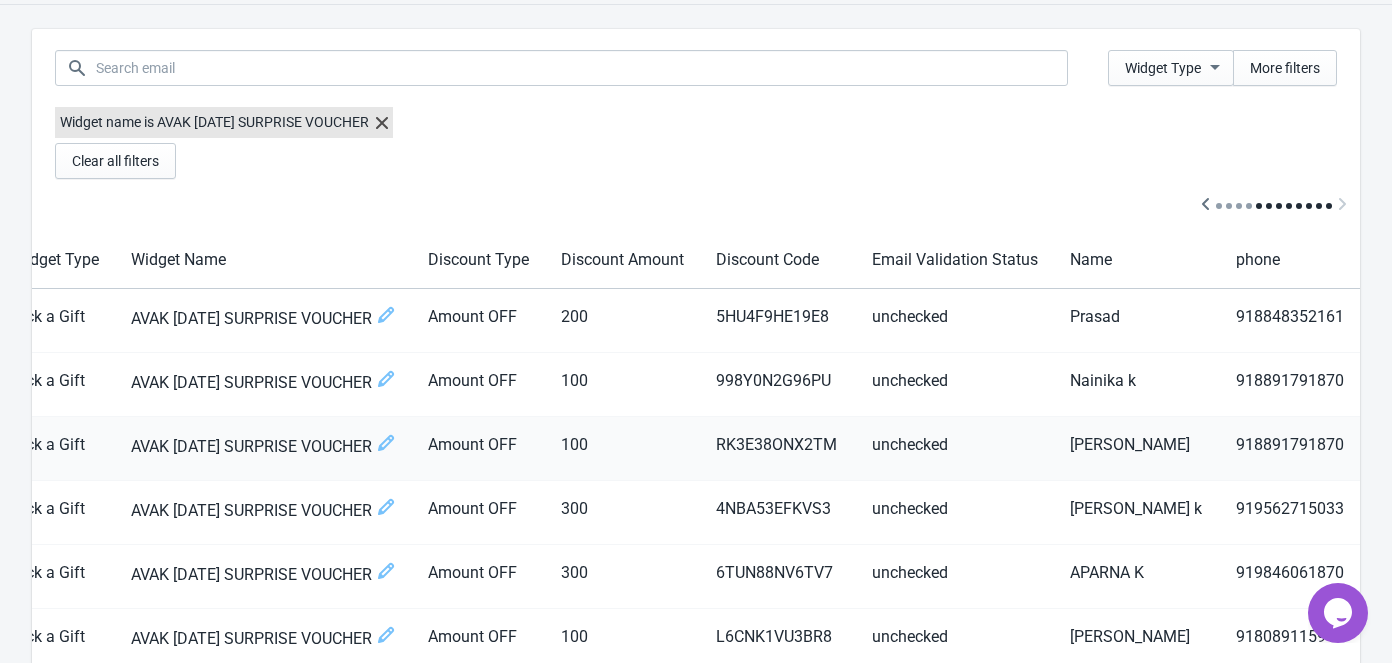 click on "[PERSON_NAME]" at bounding box center (1137, 449) 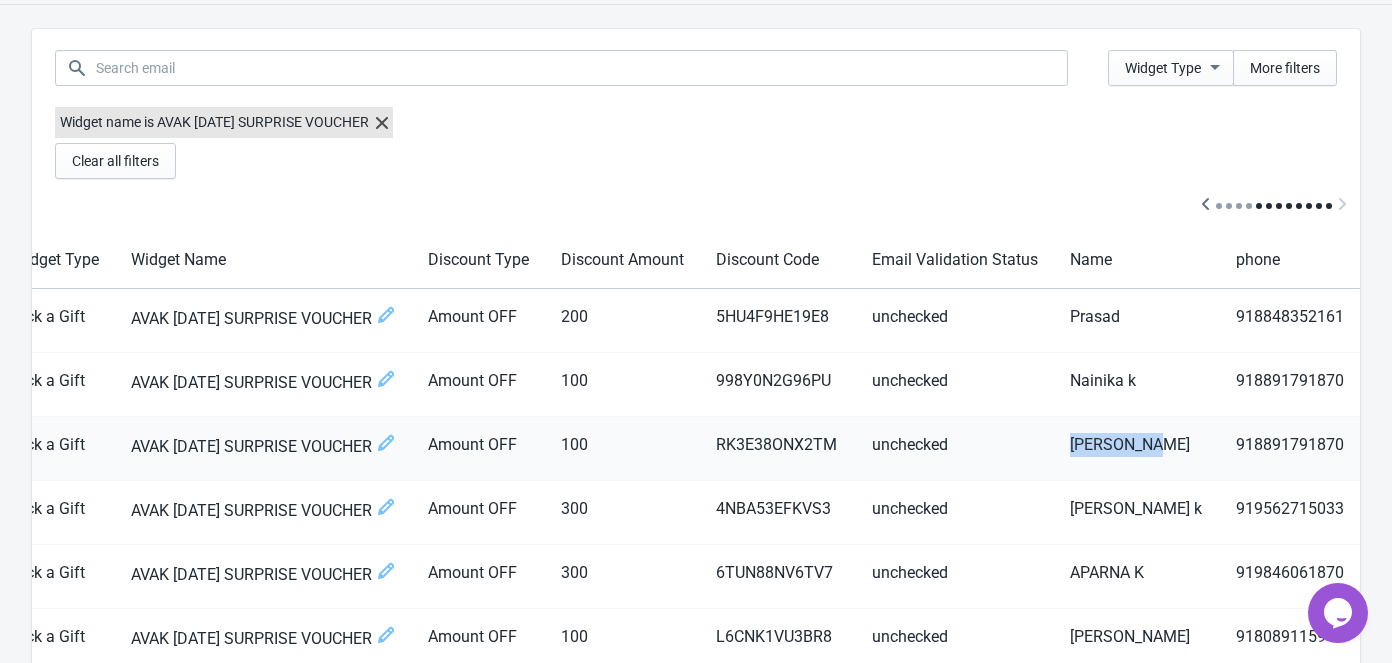 drag, startPoint x: 1073, startPoint y: 441, endPoint x: 1147, endPoint y: 441, distance: 74 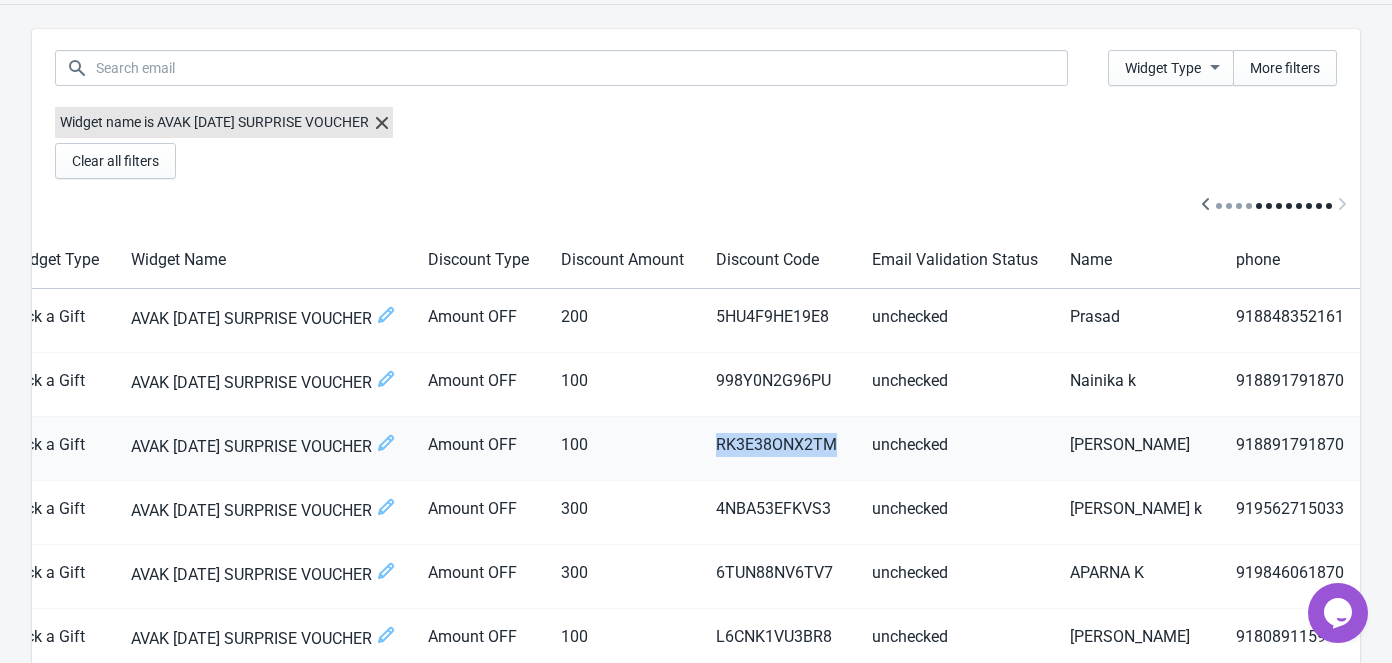 drag, startPoint x: 717, startPoint y: 441, endPoint x: 837, endPoint y: 445, distance: 120.06665 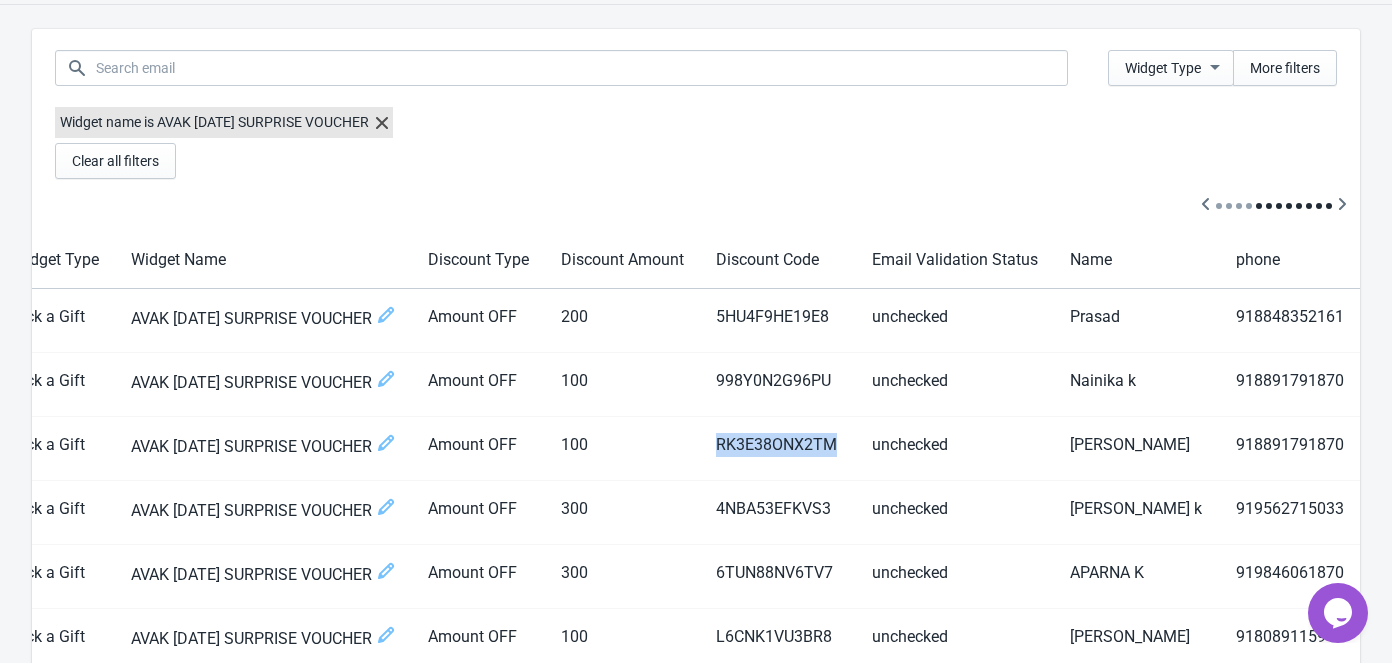scroll, scrollTop: 0, scrollLeft: 640, axis: horizontal 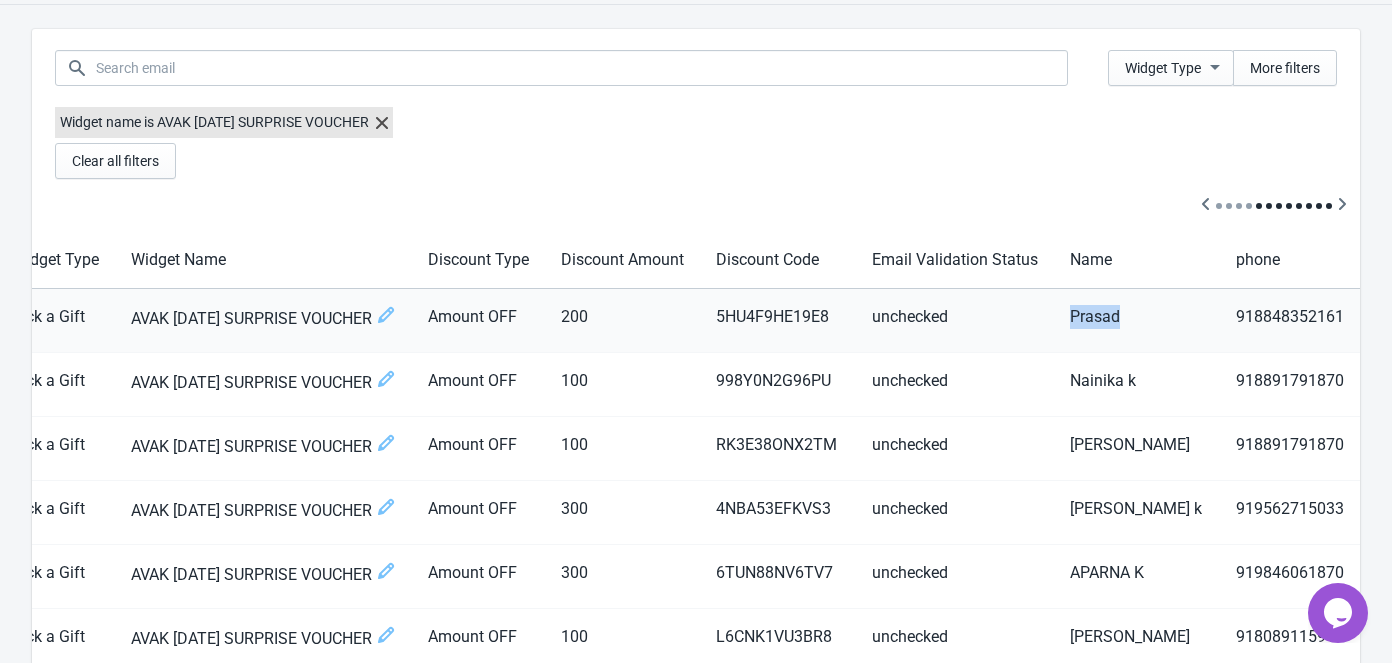 drag, startPoint x: 1070, startPoint y: 314, endPoint x: 1144, endPoint y: 318, distance: 74.10803 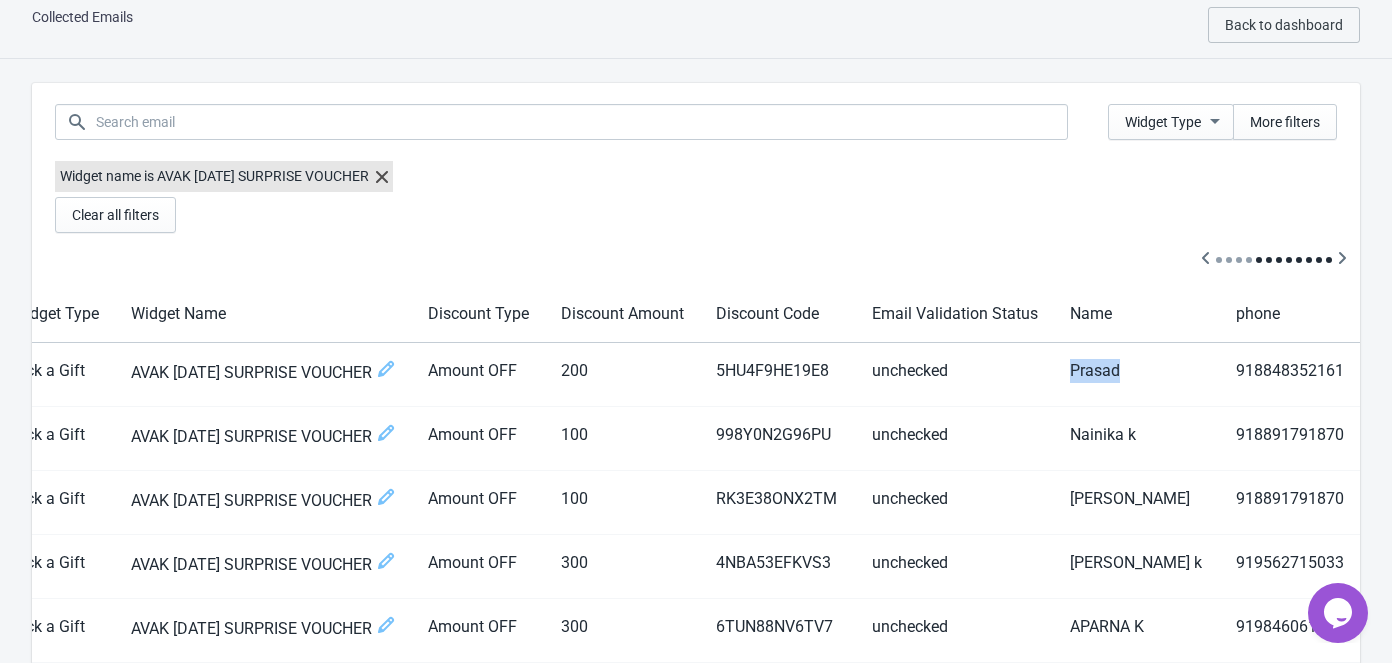 scroll, scrollTop: 0, scrollLeft: 0, axis: both 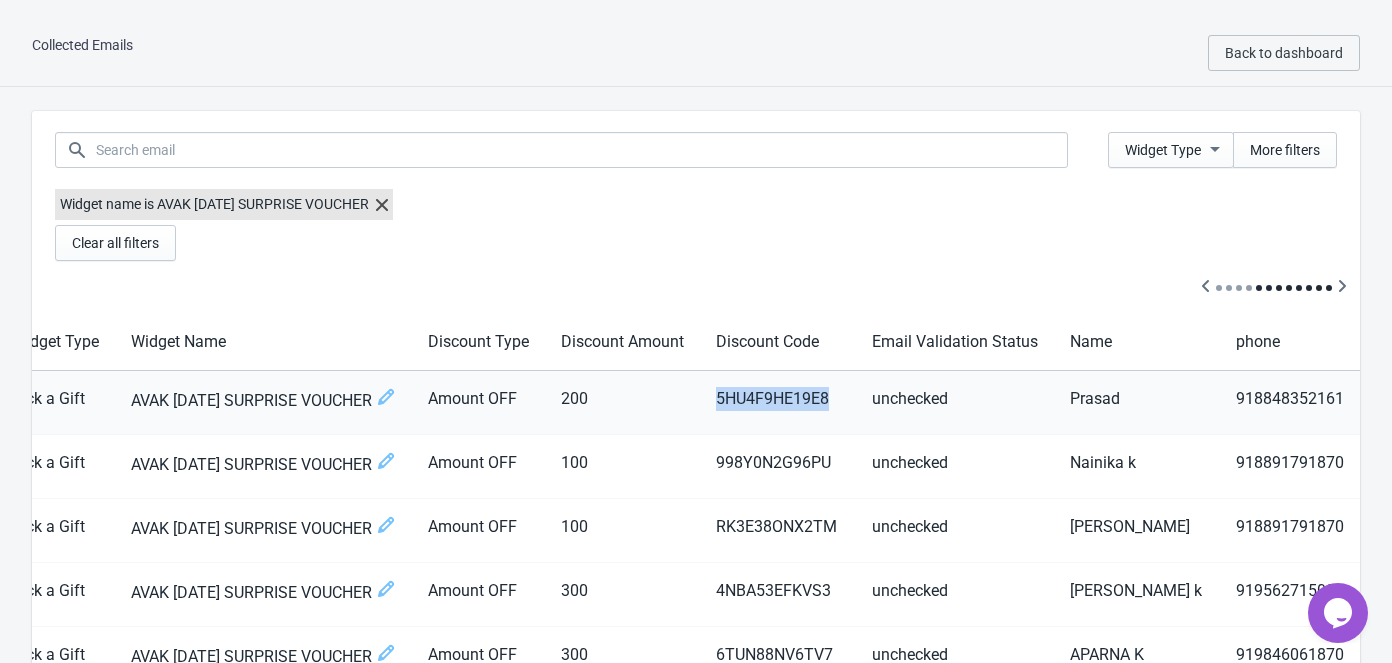 drag, startPoint x: 721, startPoint y: 396, endPoint x: 829, endPoint y: 397, distance: 108.00463 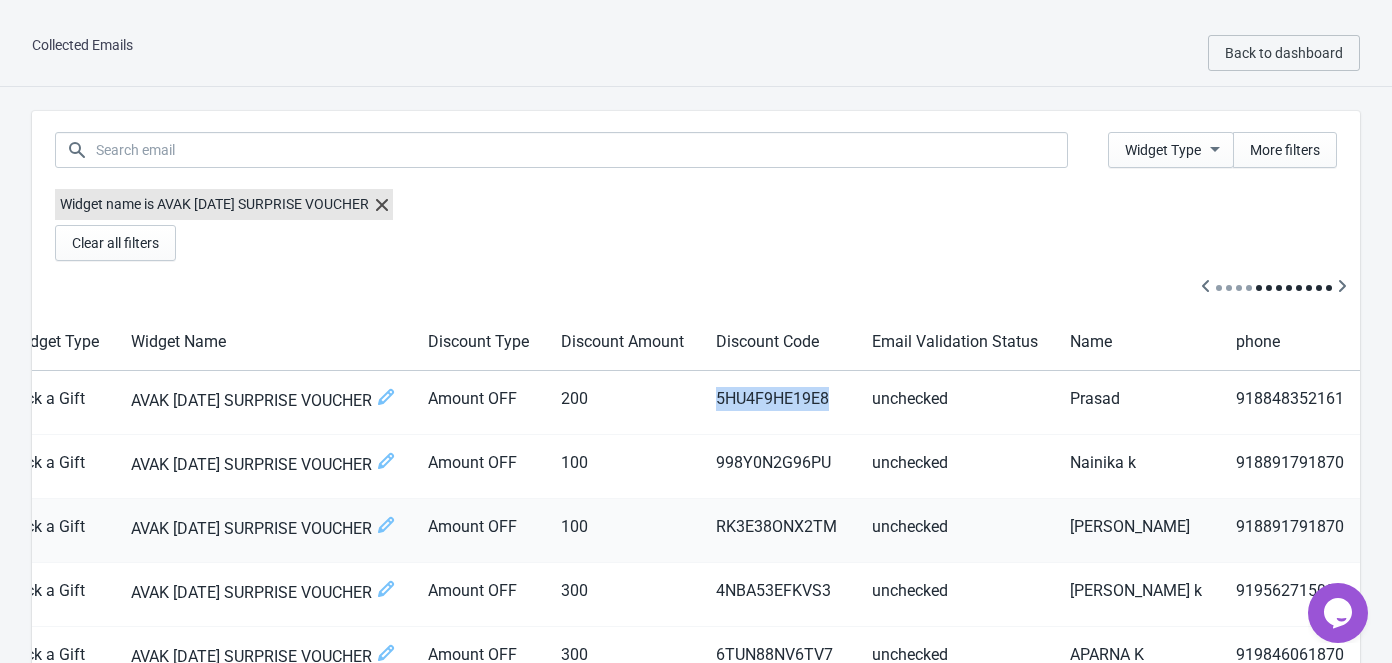 copy on "5HU4F9HE19E8" 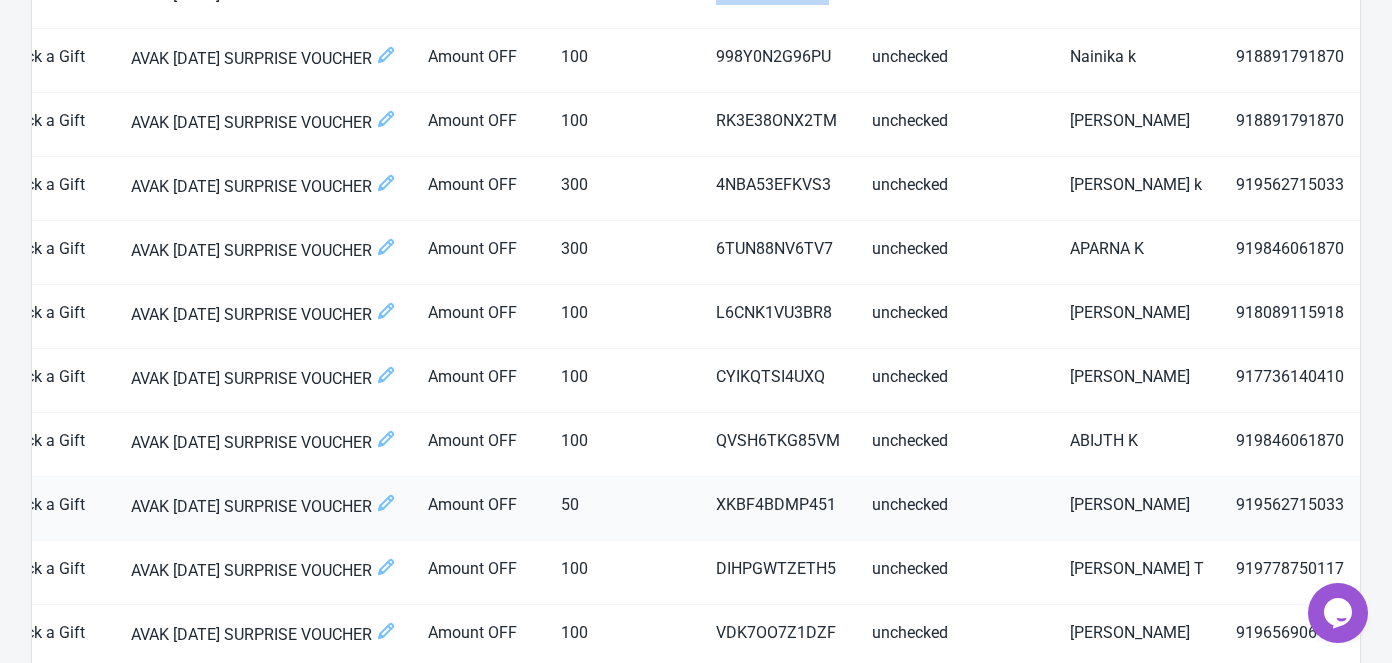 scroll, scrollTop: 371, scrollLeft: 0, axis: vertical 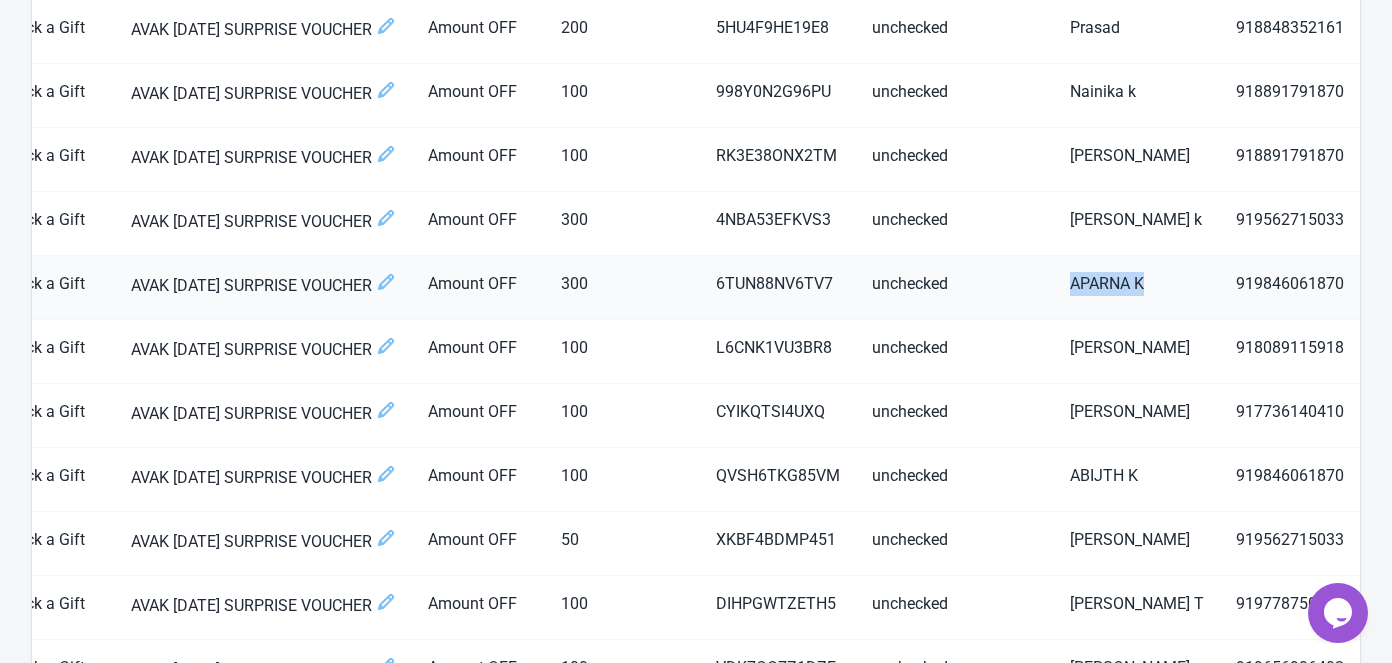 drag, startPoint x: 1072, startPoint y: 286, endPoint x: 1191, endPoint y: 289, distance: 119.03781 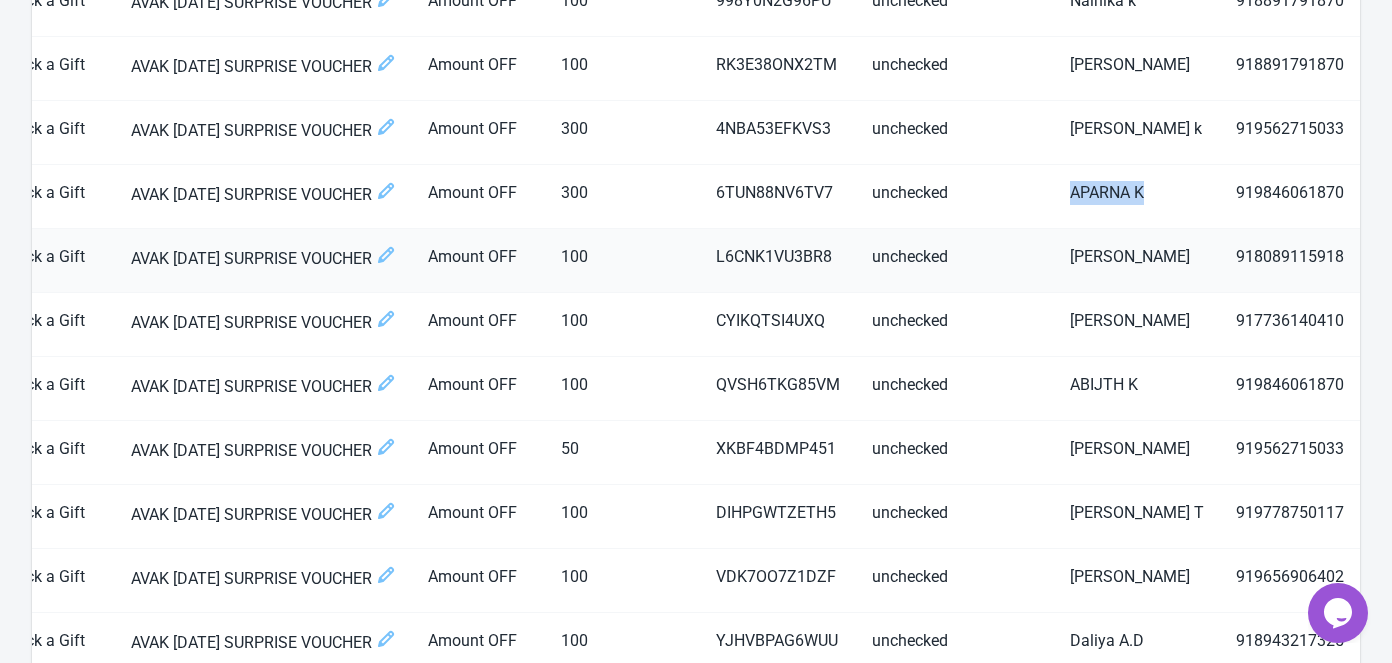 scroll, scrollTop: 371, scrollLeft: 0, axis: vertical 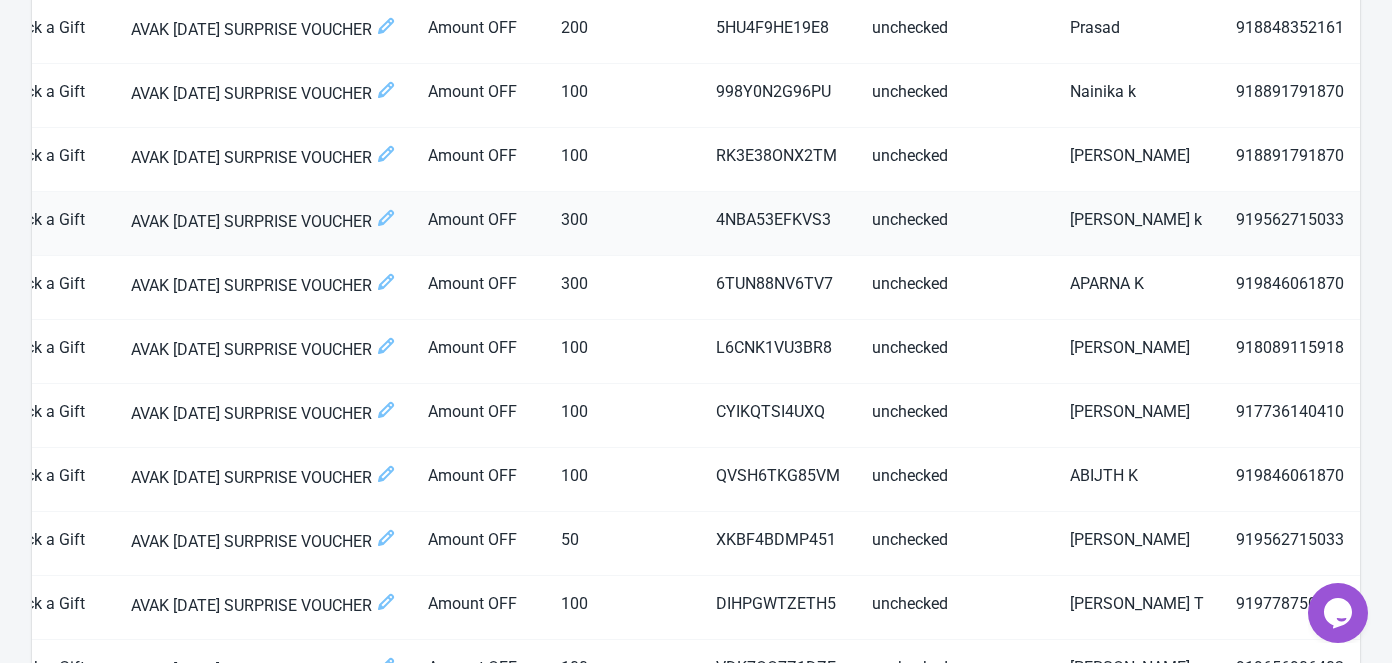 click on "[PERSON_NAME] k" at bounding box center [1137, 224] 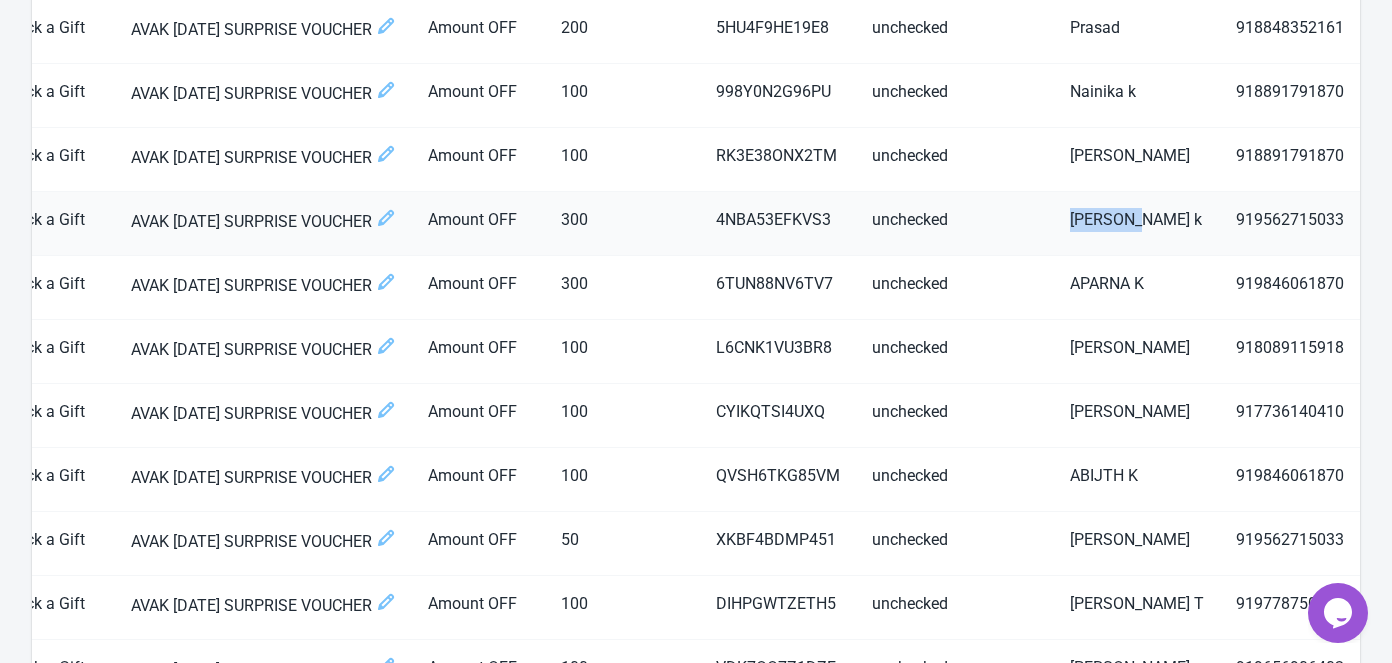 drag, startPoint x: 1071, startPoint y: 218, endPoint x: 1137, endPoint y: 215, distance: 66.068146 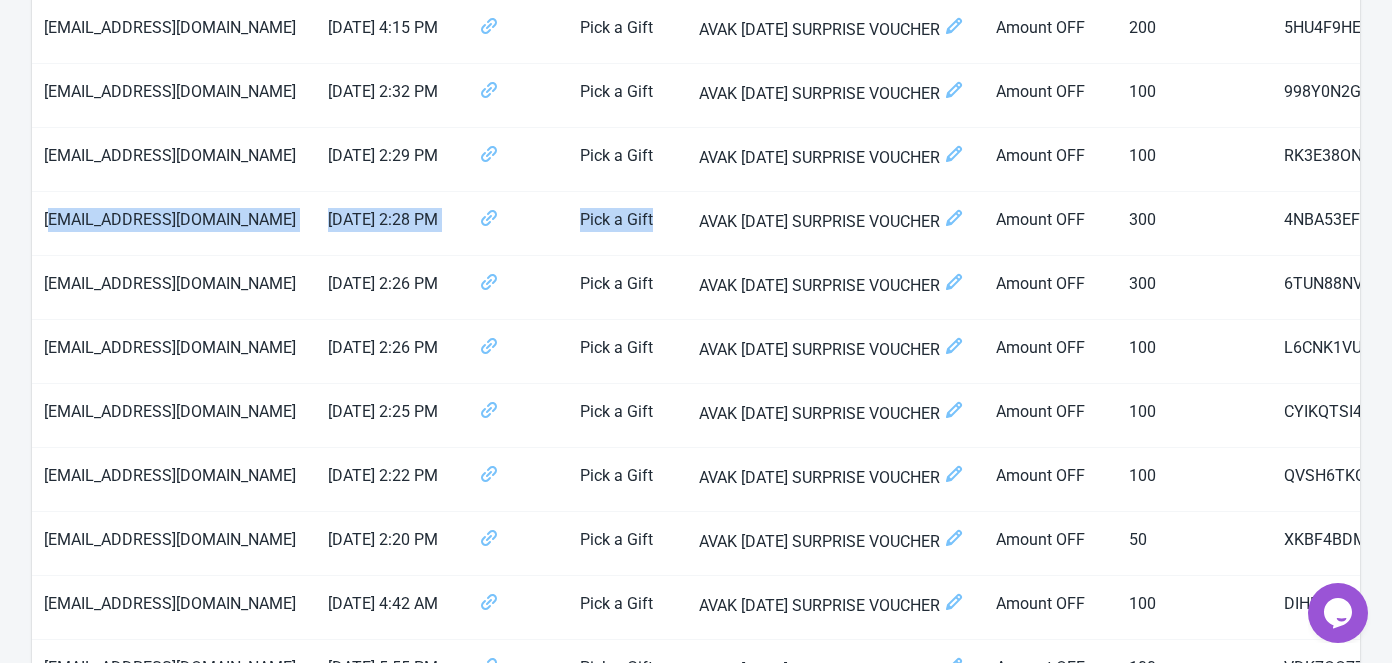 scroll, scrollTop: 0, scrollLeft: 0, axis: both 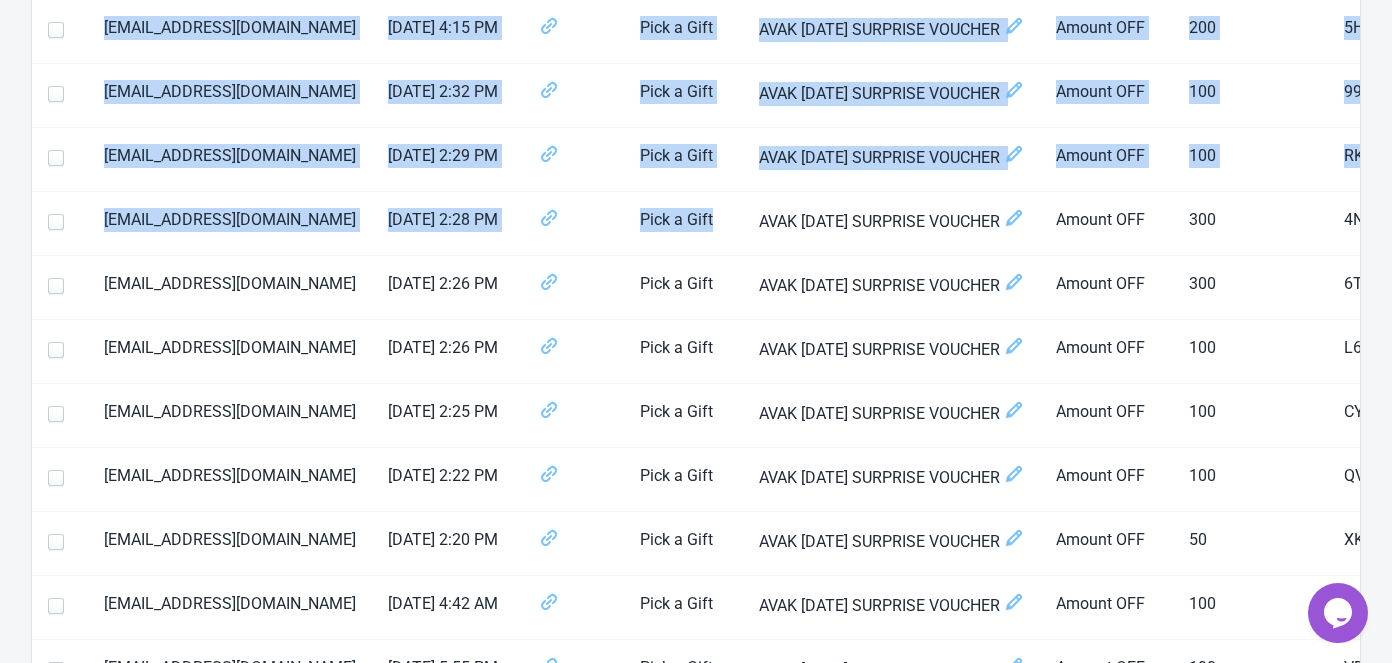drag, startPoint x: 66, startPoint y: 216, endPoint x: 9, endPoint y: 217, distance: 57.00877 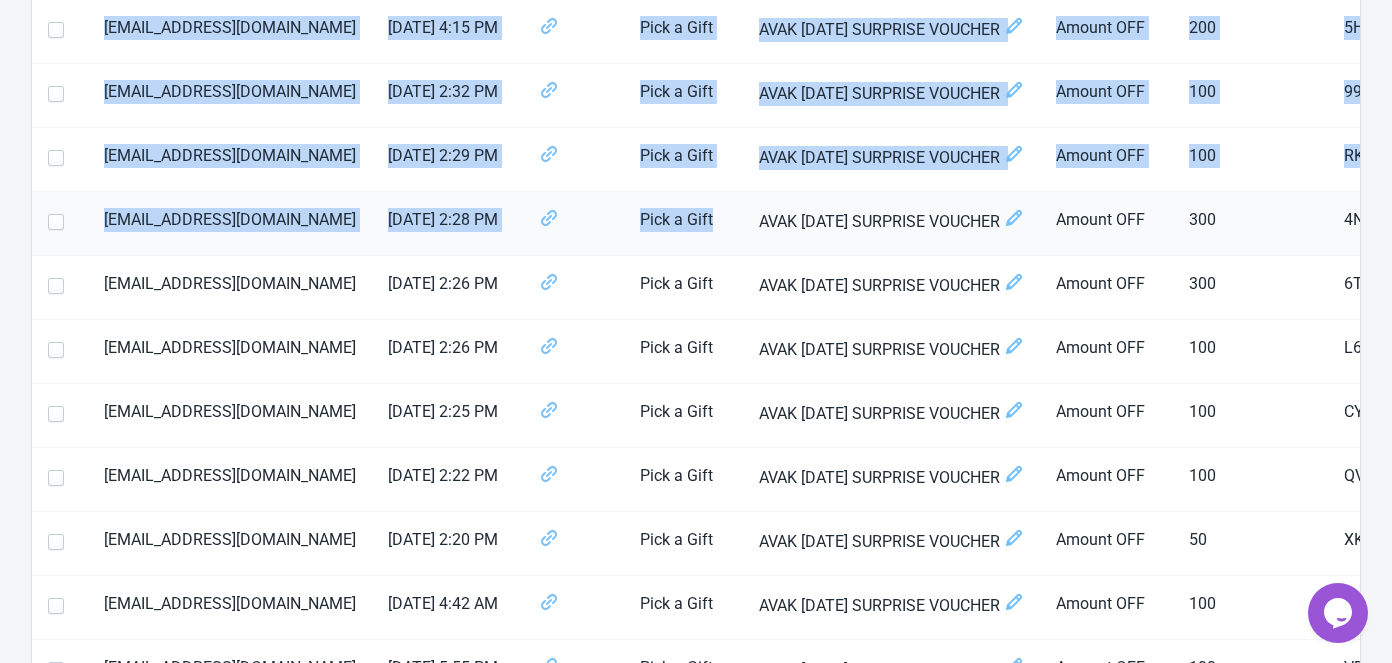 click on "[EMAIL_ADDRESS][DOMAIN_NAME]" at bounding box center (230, 224) 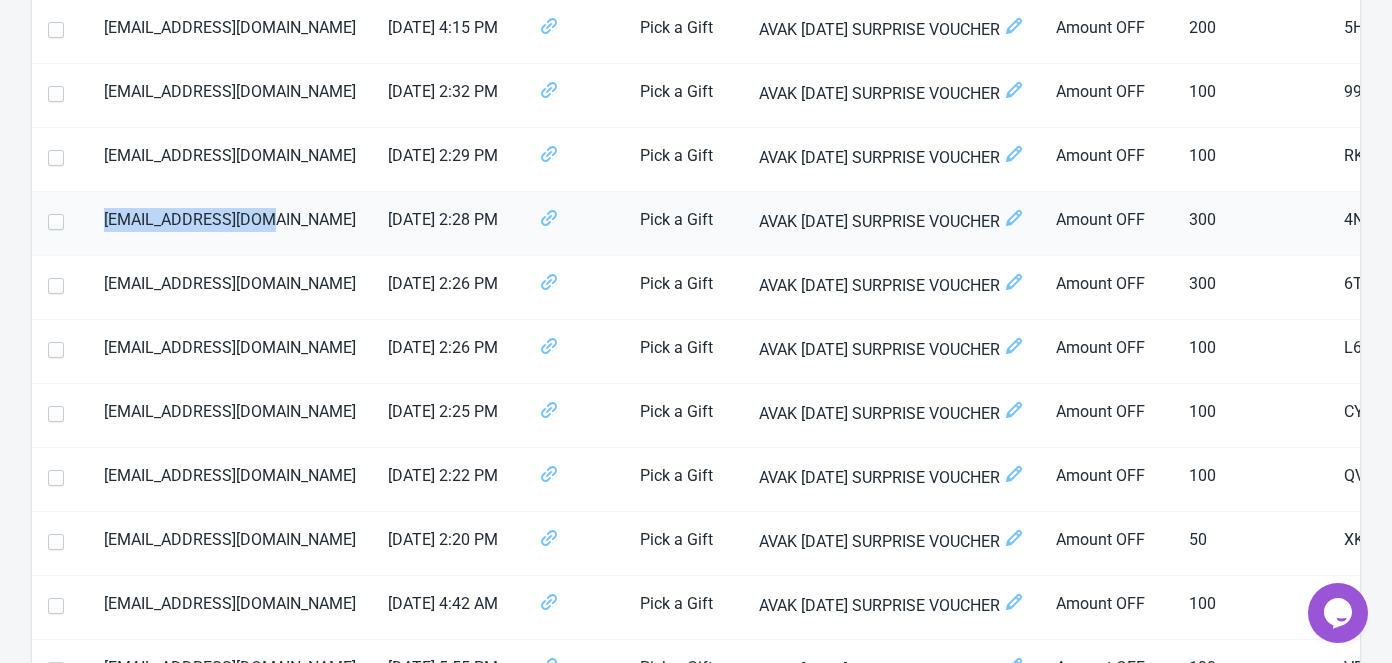 drag, startPoint x: 268, startPoint y: 218, endPoint x: 108, endPoint y: 232, distance: 160.61133 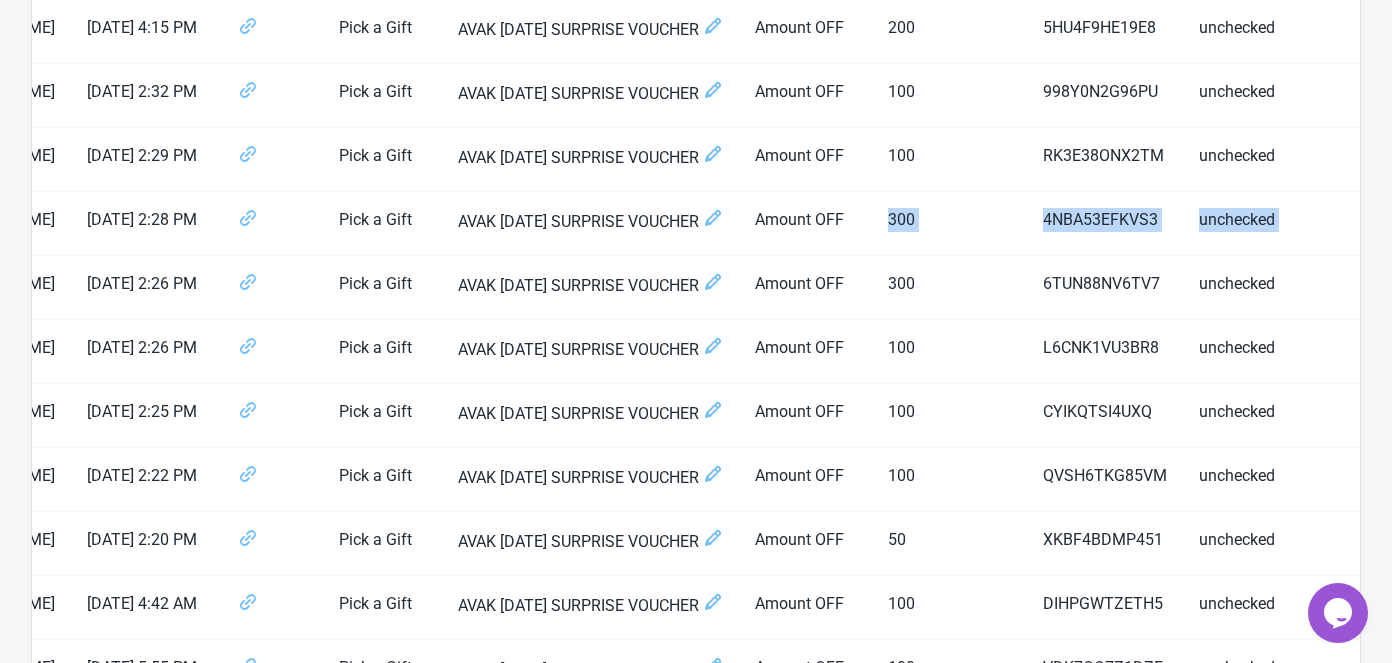 scroll, scrollTop: 0, scrollLeft: 641, axis: horizontal 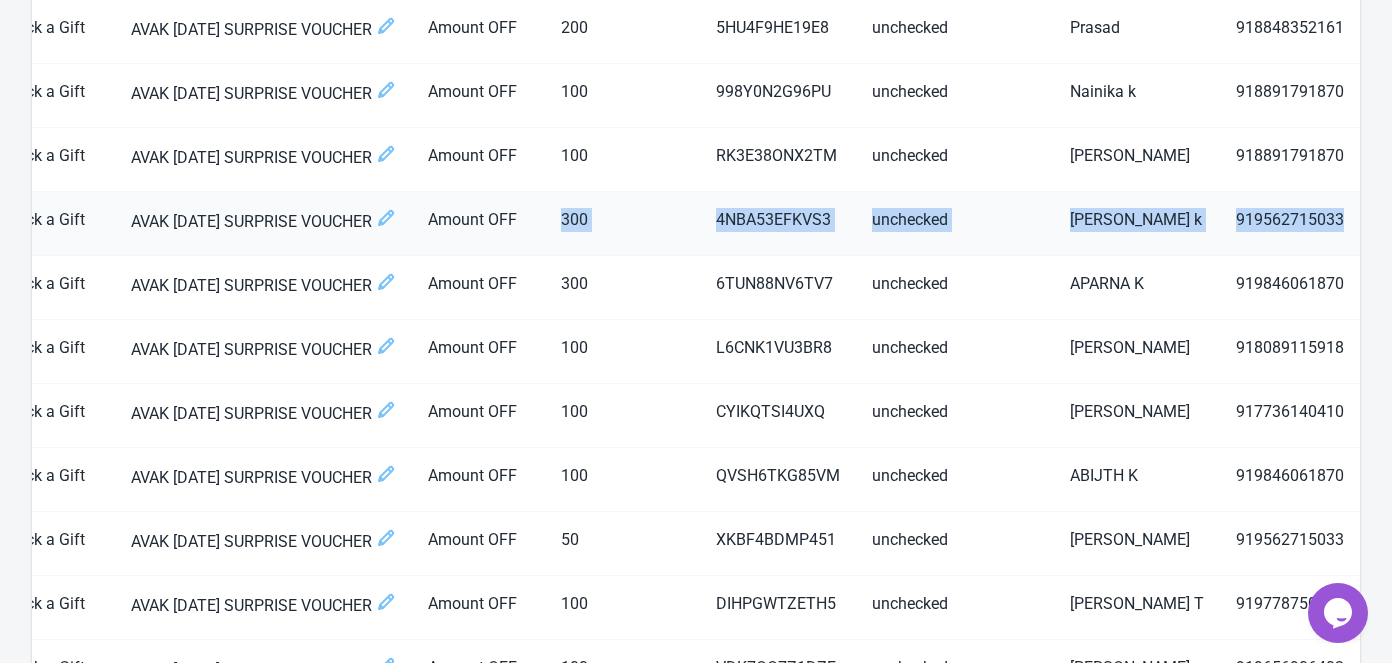 drag, startPoint x: 1205, startPoint y: 213, endPoint x: 1343, endPoint y: 220, distance: 138.17743 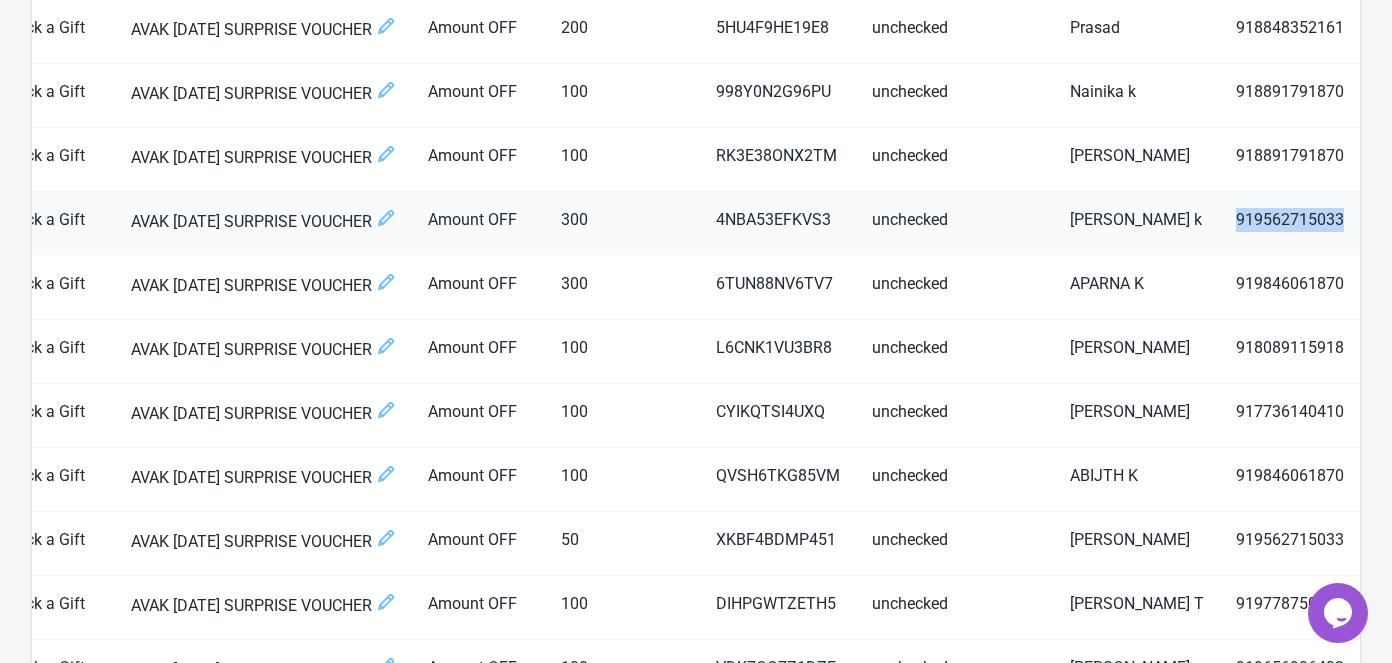 drag, startPoint x: 1235, startPoint y: 220, endPoint x: 1350, endPoint y: 220, distance: 115 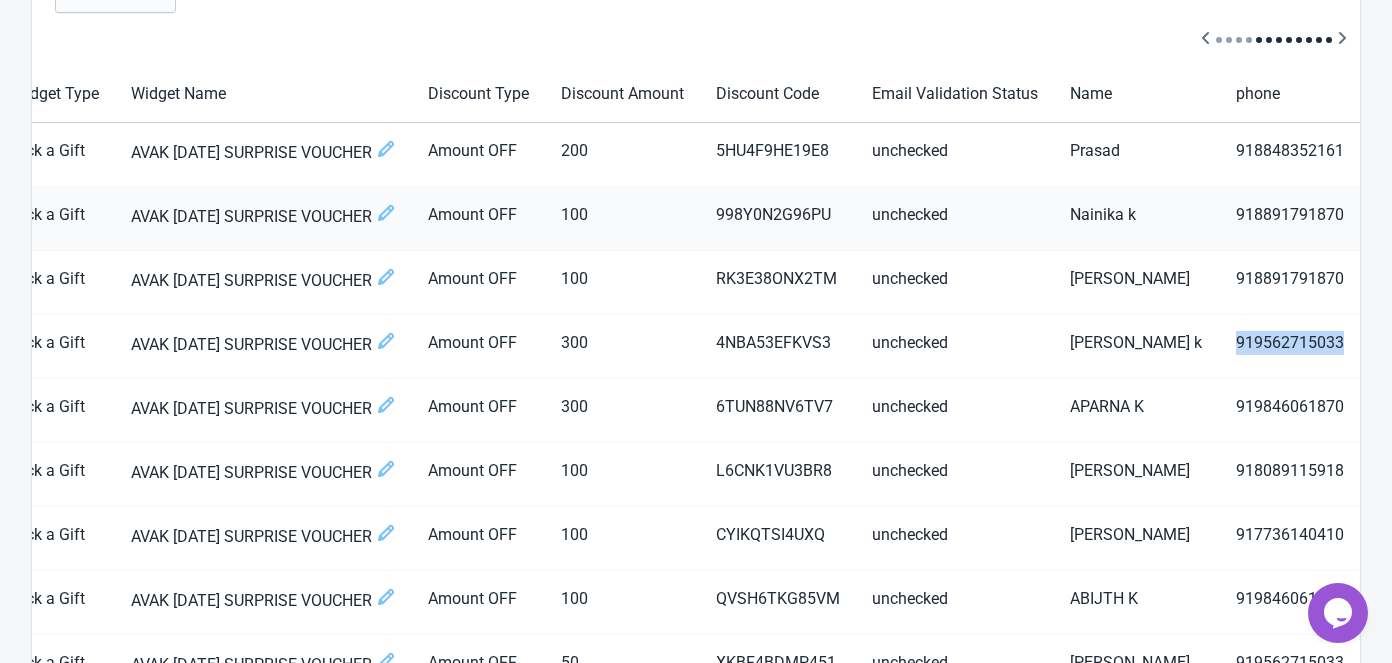 scroll, scrollTop: 280, scrollLeft: 0, axis: vertical 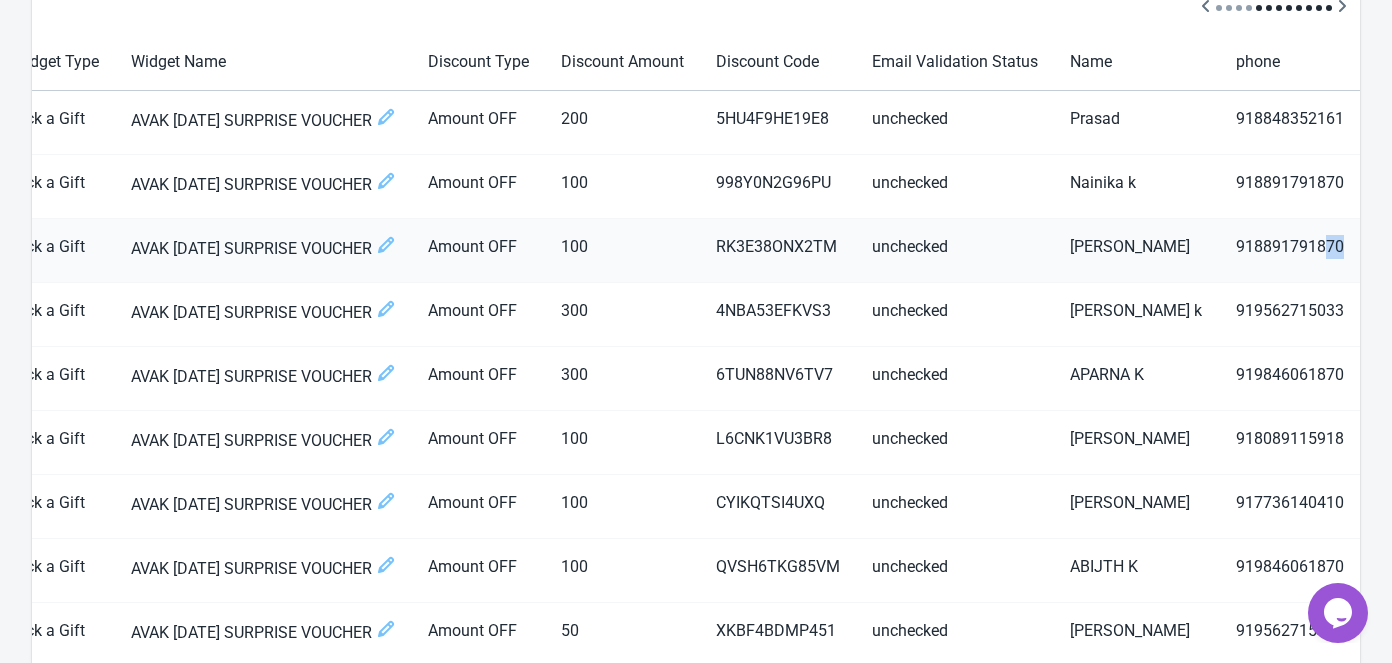 drag, startPoint x: 1327, startPoint y: 247, endPoint x: 1342, endPoint y: 242, distance: 15.811388 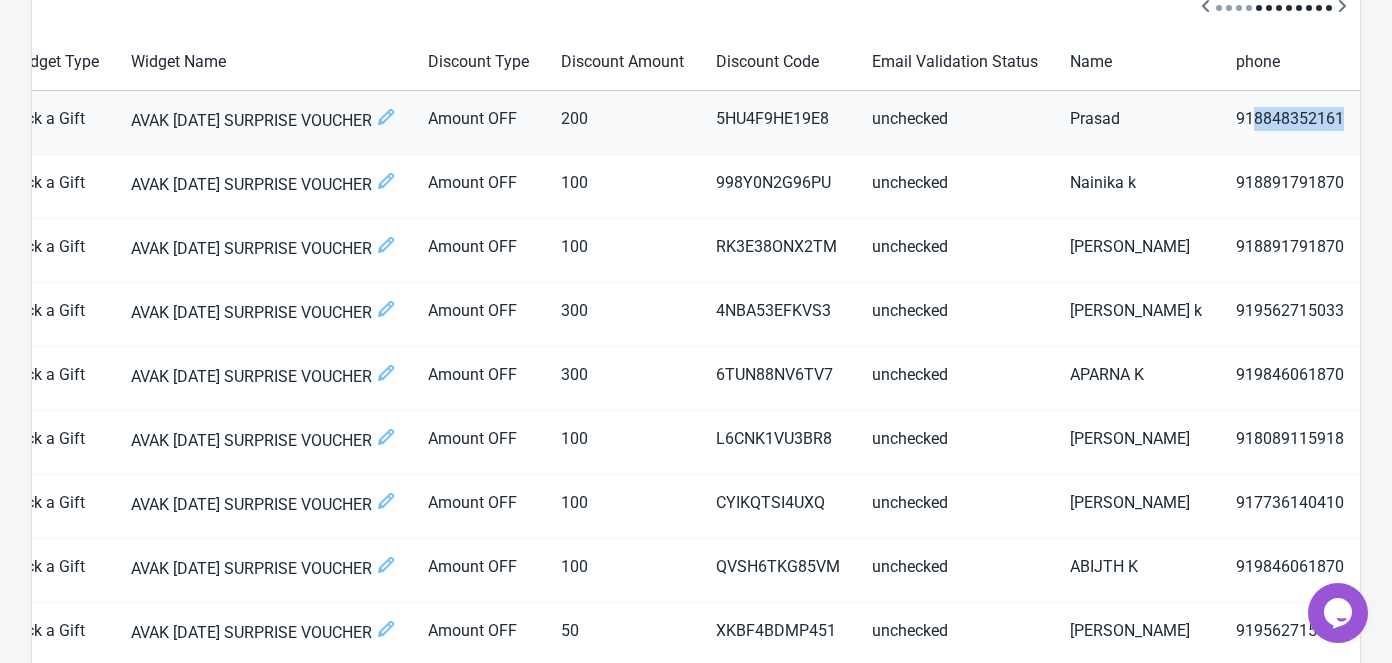 drag, startPoint x: 1254, startPoint y: 116, endPoint x: 1342, endPoint y: 125, distance: 88.45903 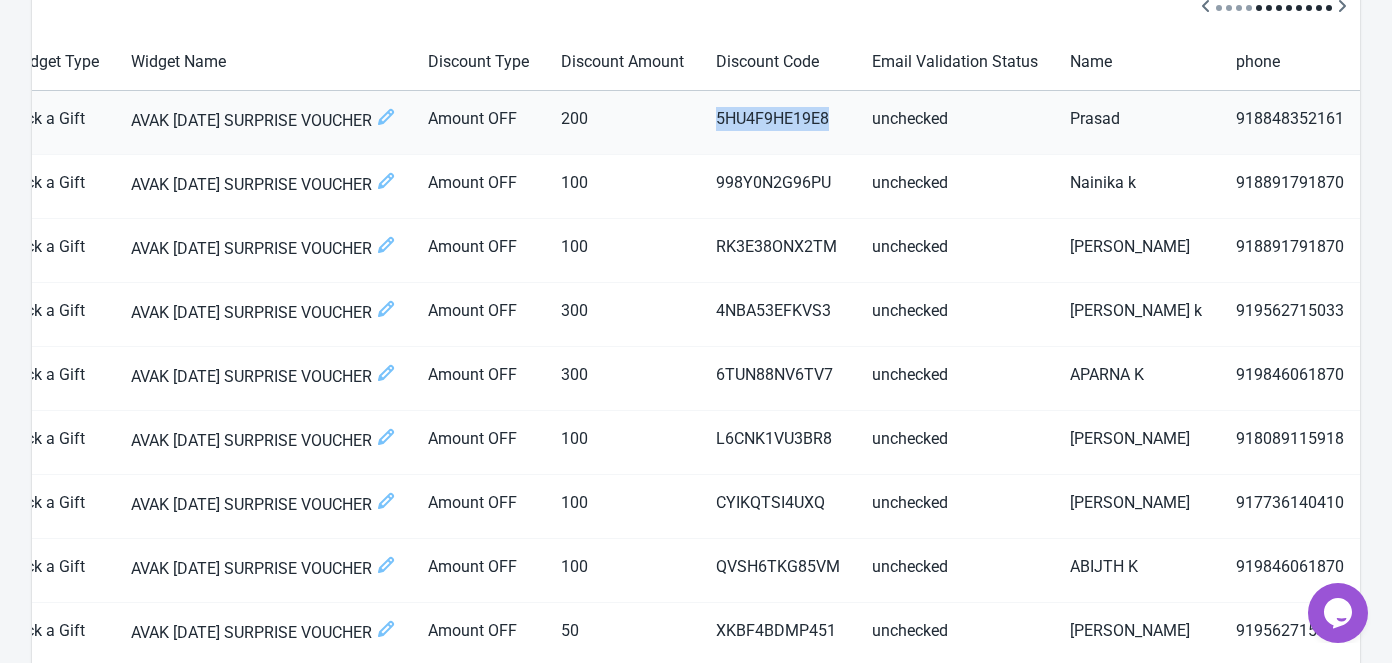 drag, startPoint x: 722, startPoint y: 122, endPoint x: 831, endPoint y: 127, distance: 109.11462 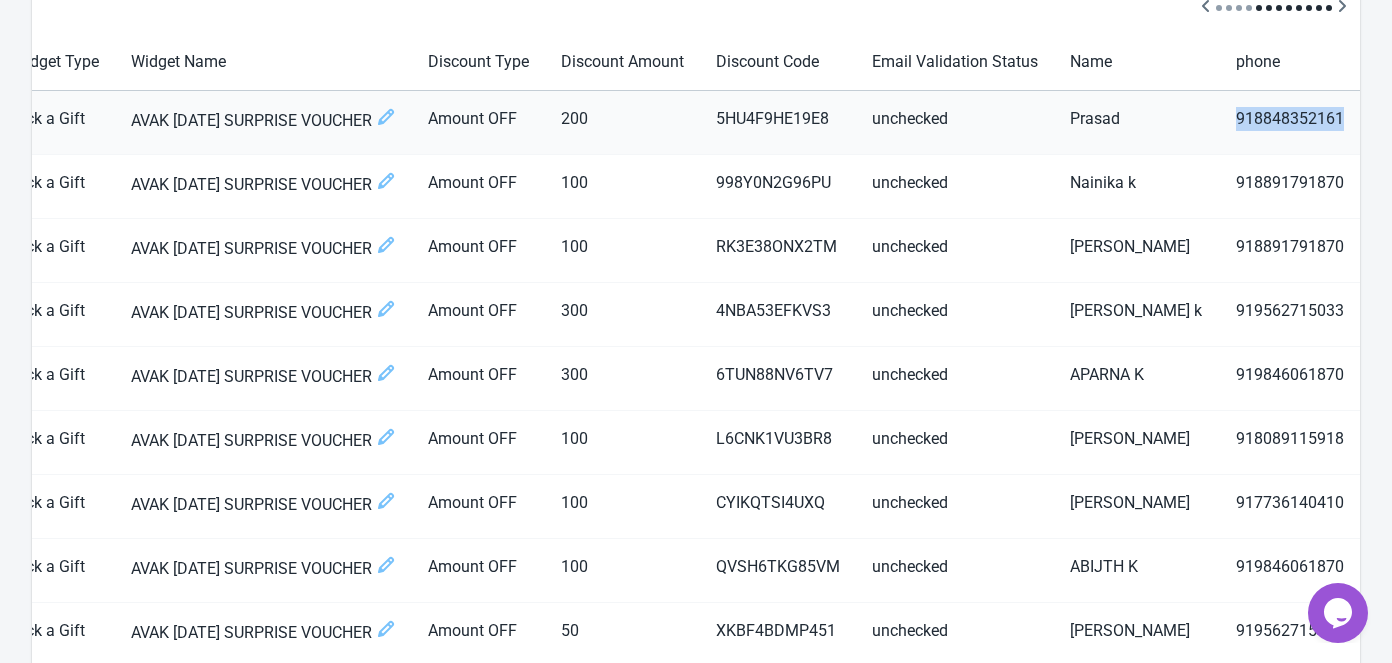 scroll, scrollTop: 0, scrollLeft: 641, axis: horizontal 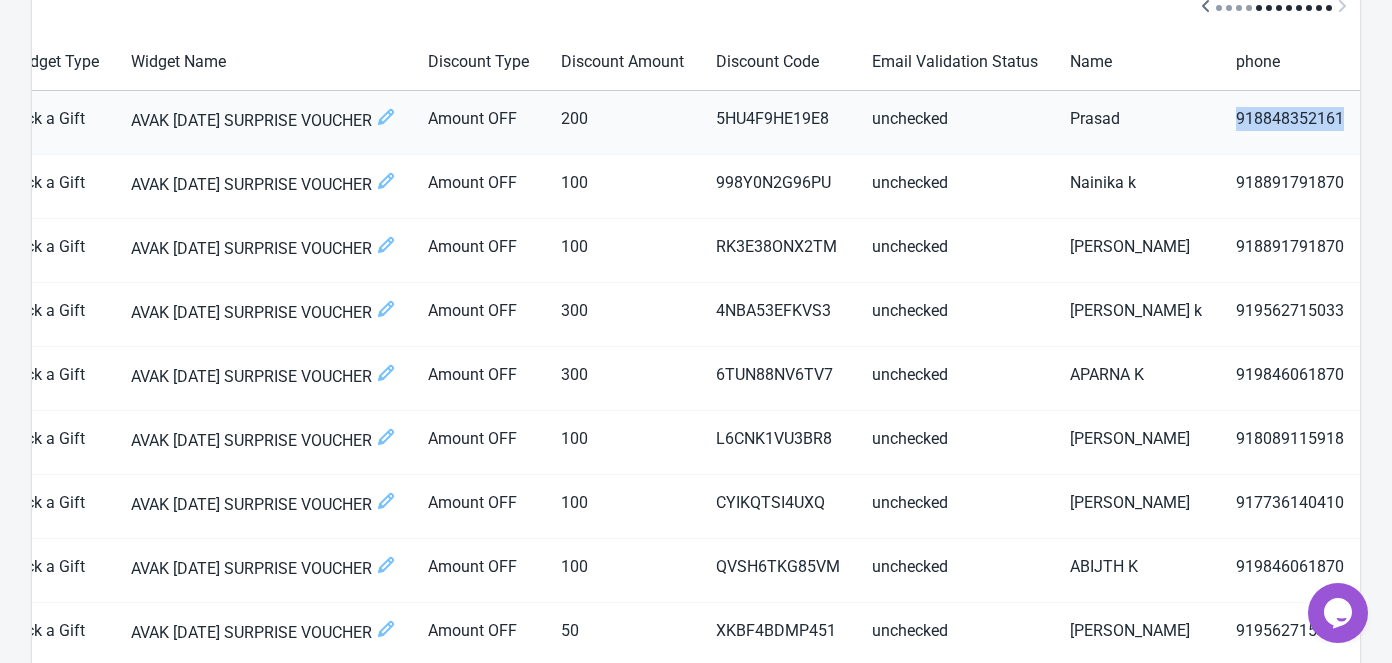 drag, startPoint x: 1237, startPoint y: 113, endPoint x: 1349, endPoint y: 110, distance: 112.04017 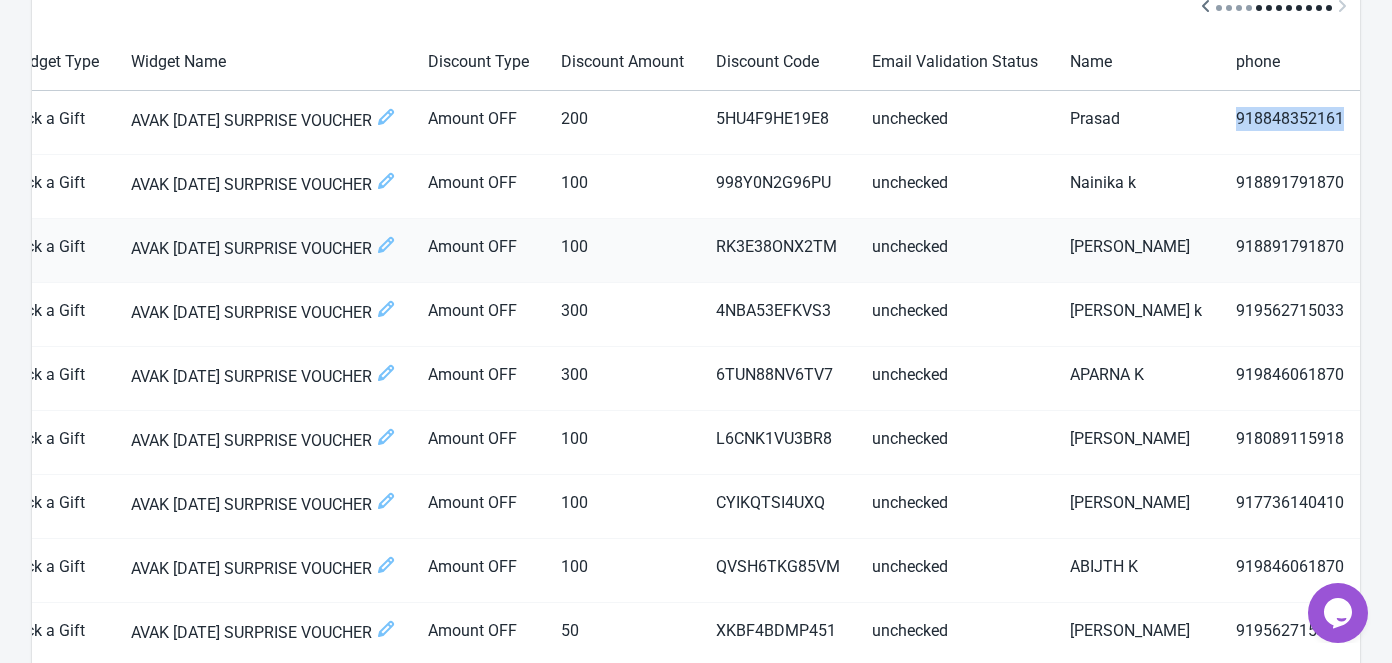 scroll, scrollTop: 0, scrollLeft: 640, axis: horizontal 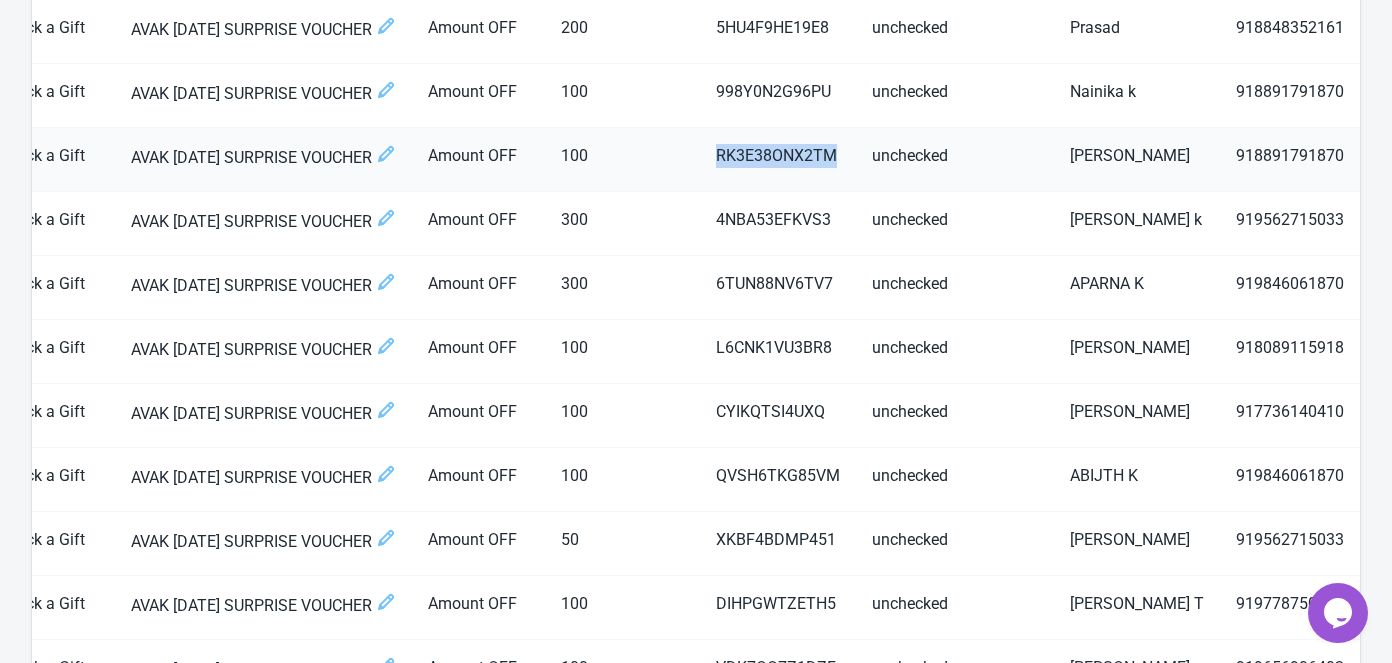 drag, startPoint x: 722, startPoint y: 153, endPoint x: 839, endPoint y: 161, distance: 117.273186 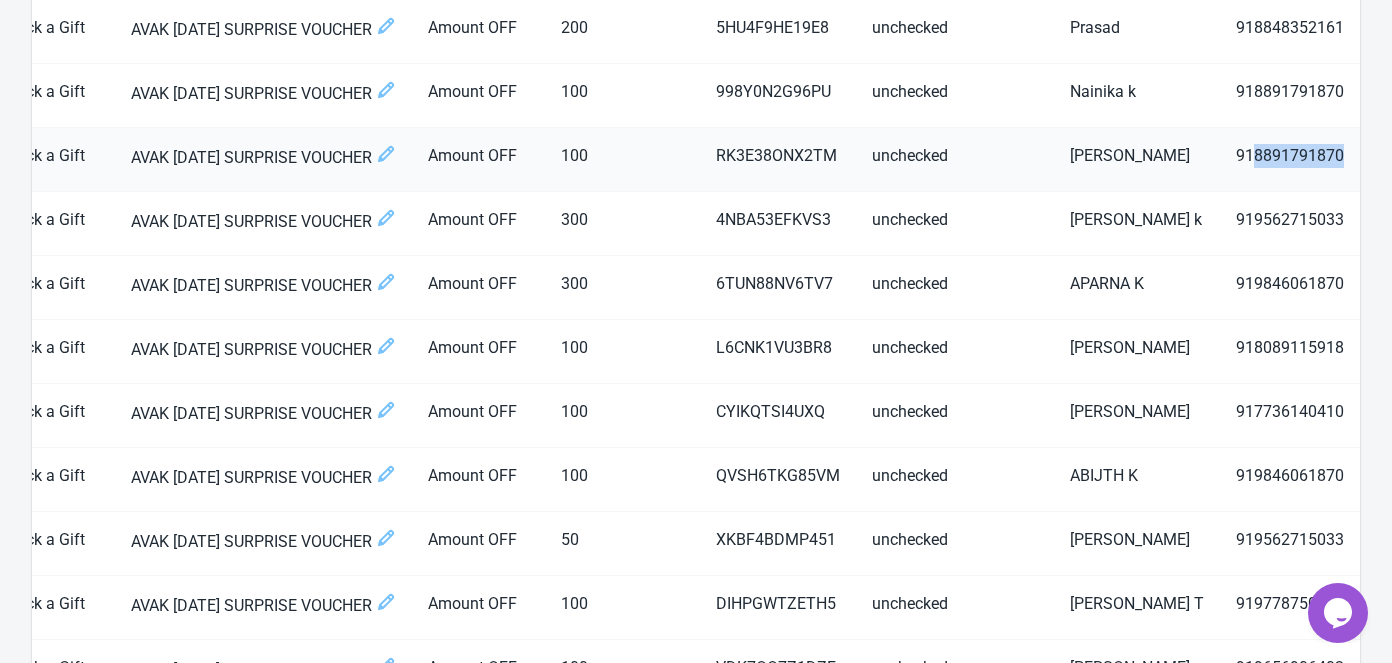scroll, scrollTop: 0, scrollLeft: 641, axis: horizontal 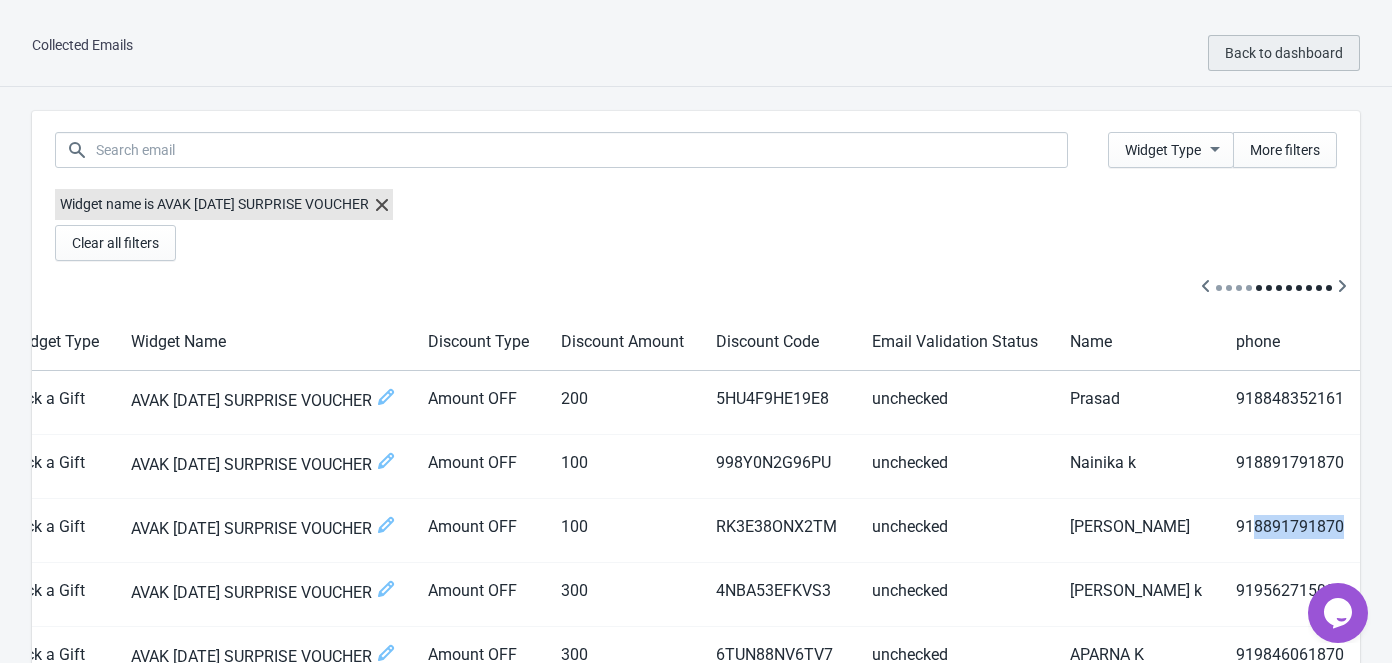 click on "Back to dashboard" at bounding box center (1284, 53) 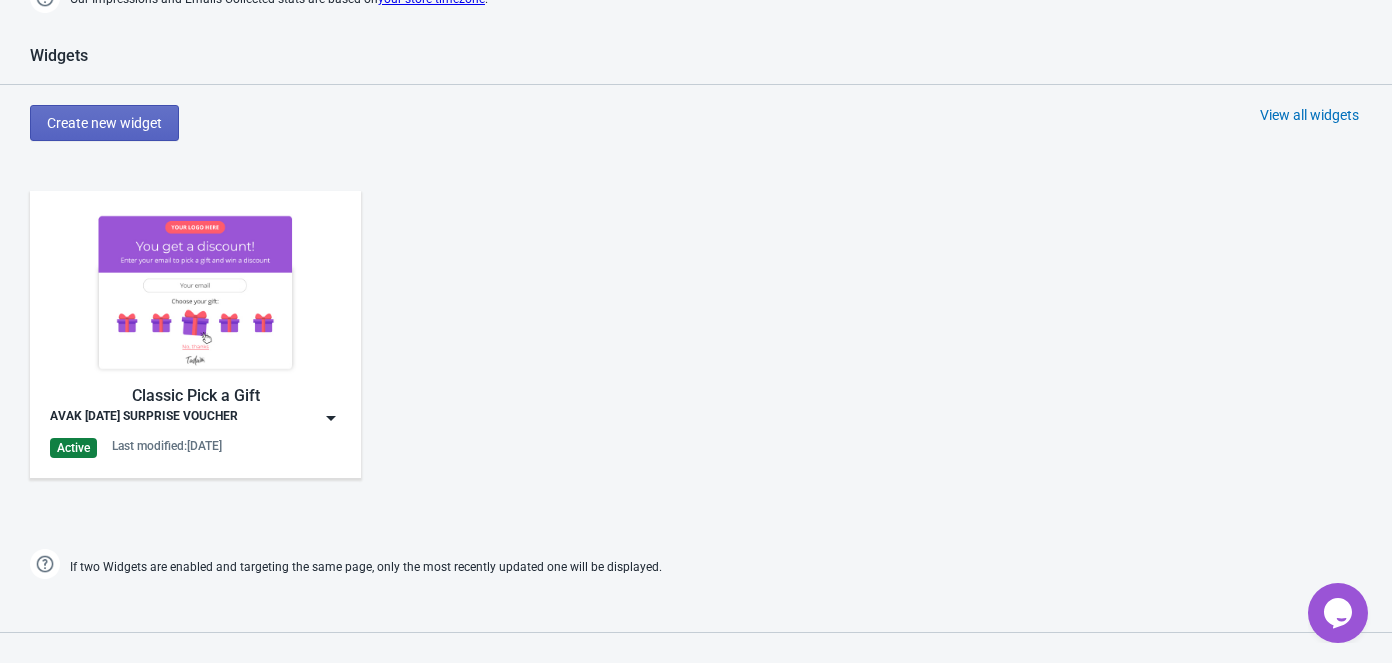 scroll, scrollTop: 1000, scrollLeft: 0, axis: vertical 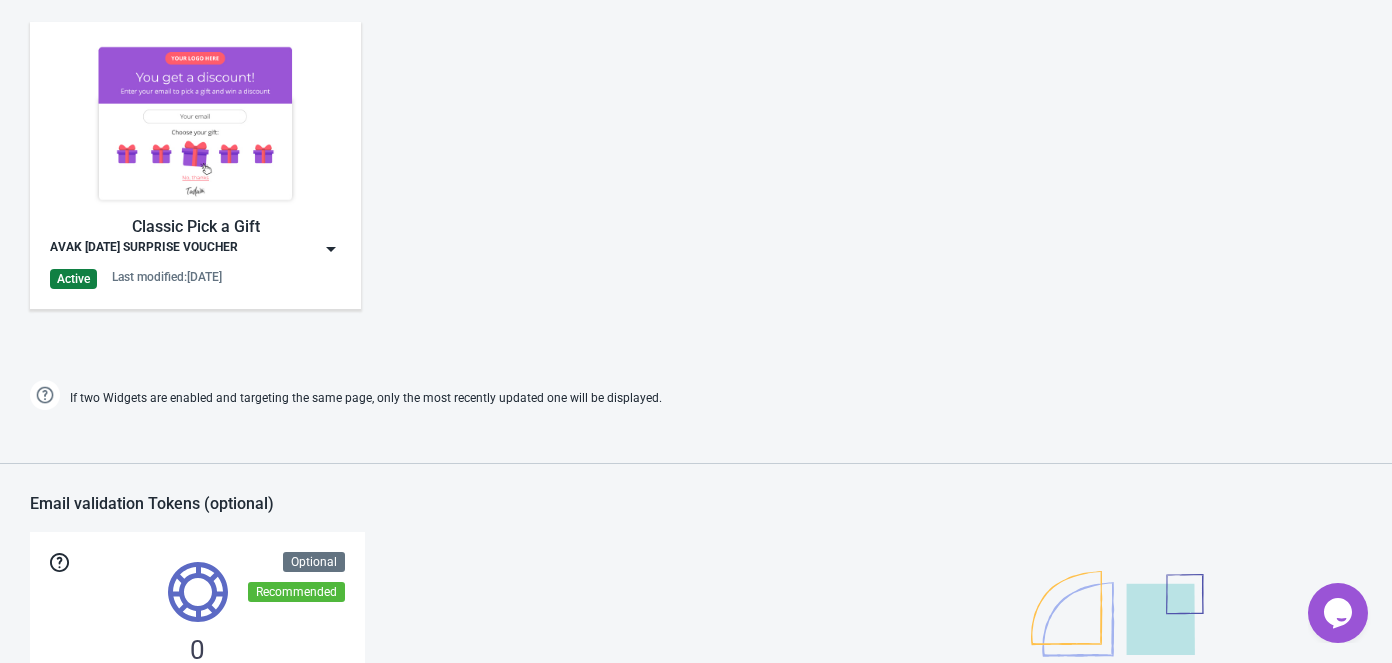 click at bounding box center (195, 123) 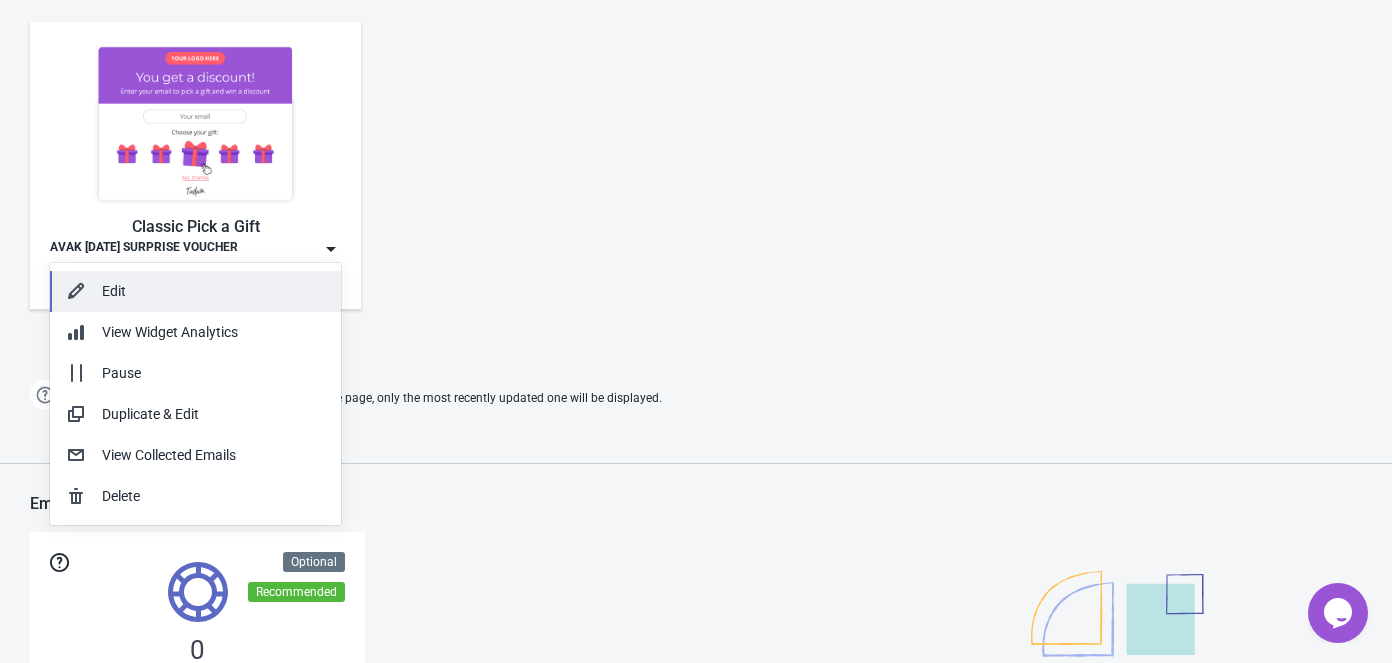 click on "Edit" at bounding box center [195, 291] 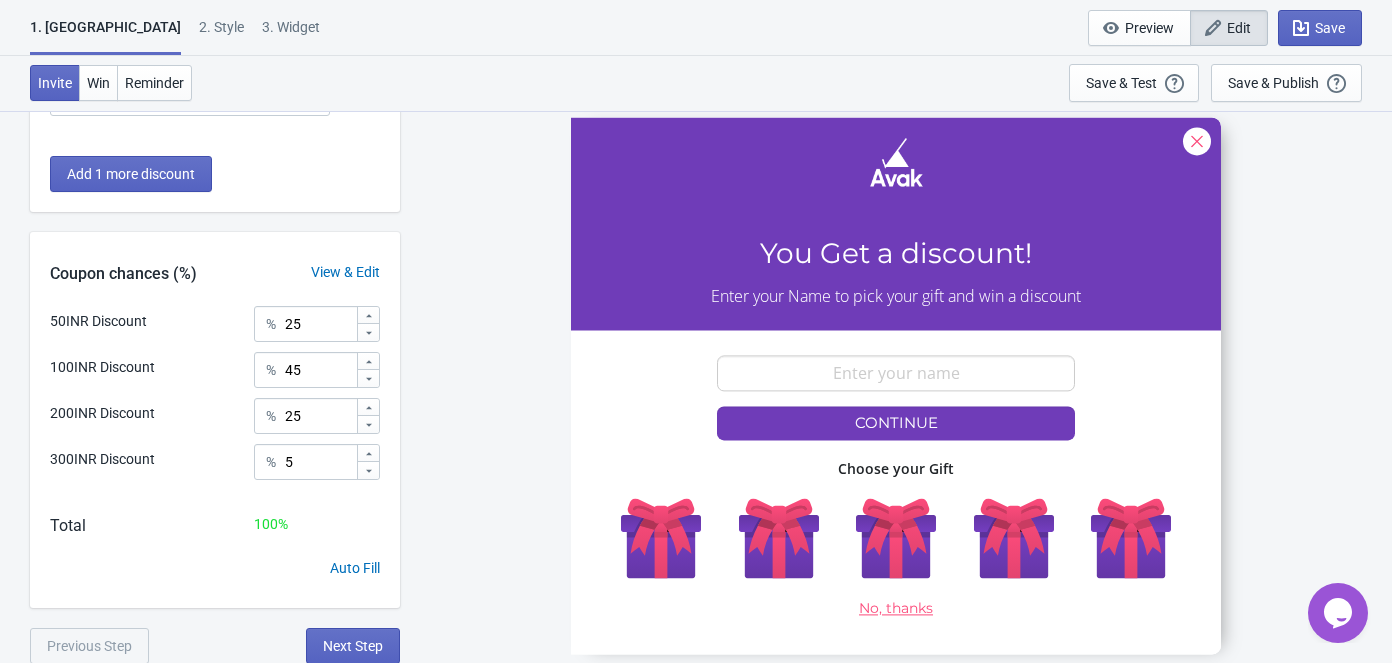 scroll, scrollTop: 403, scrollLeft: 0, axis: vertical 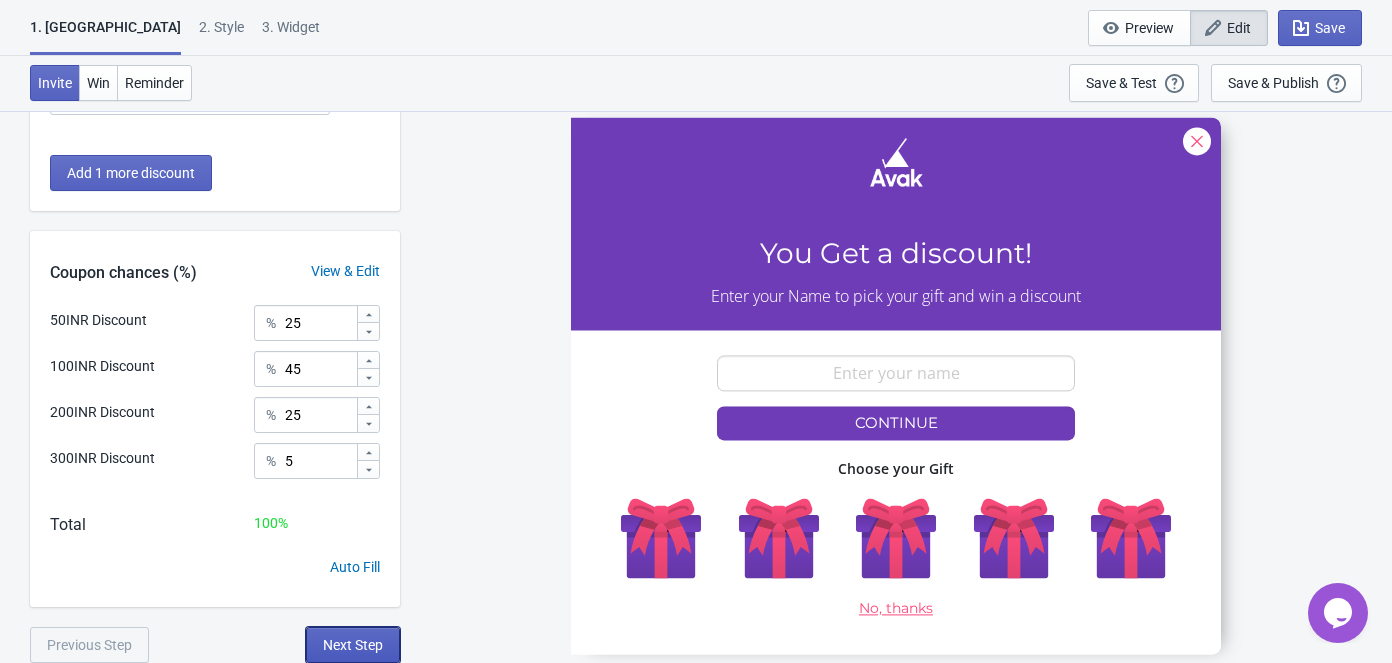 click on "Next Step" at bounding box center [353, 645] 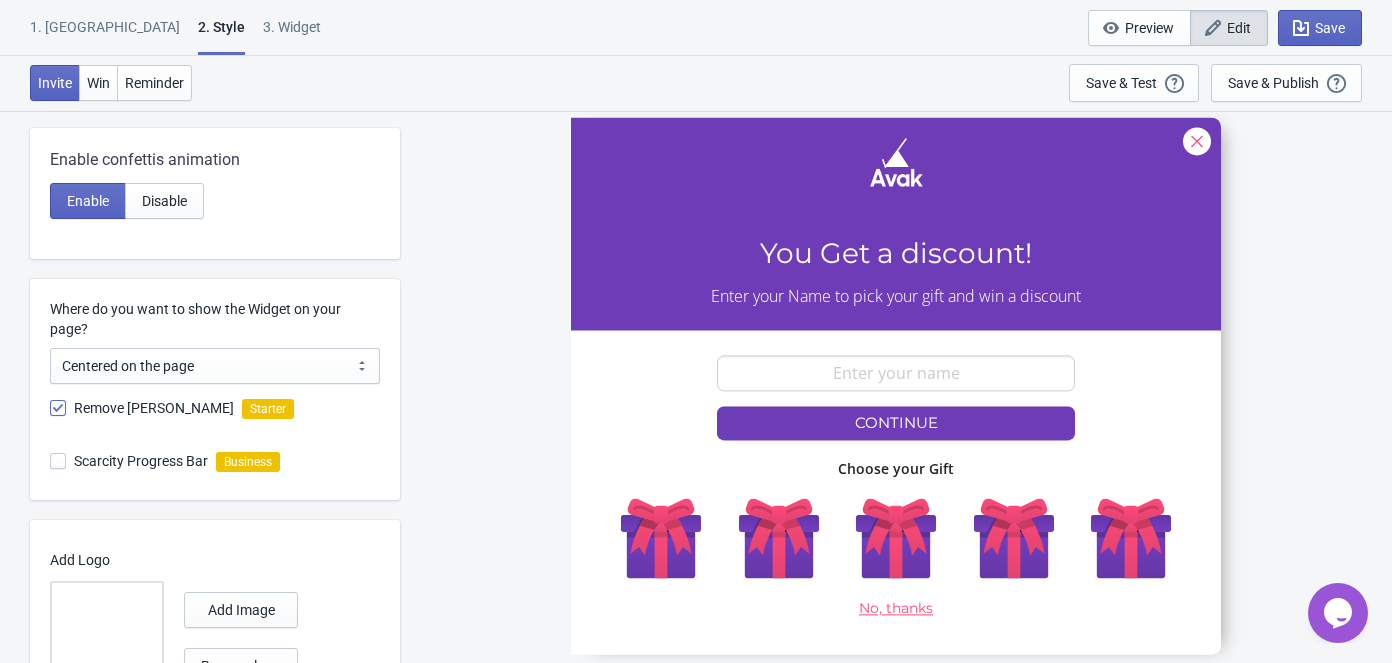 scroll, scrollTop: 545, scrollLeft: 0, axis: vertical 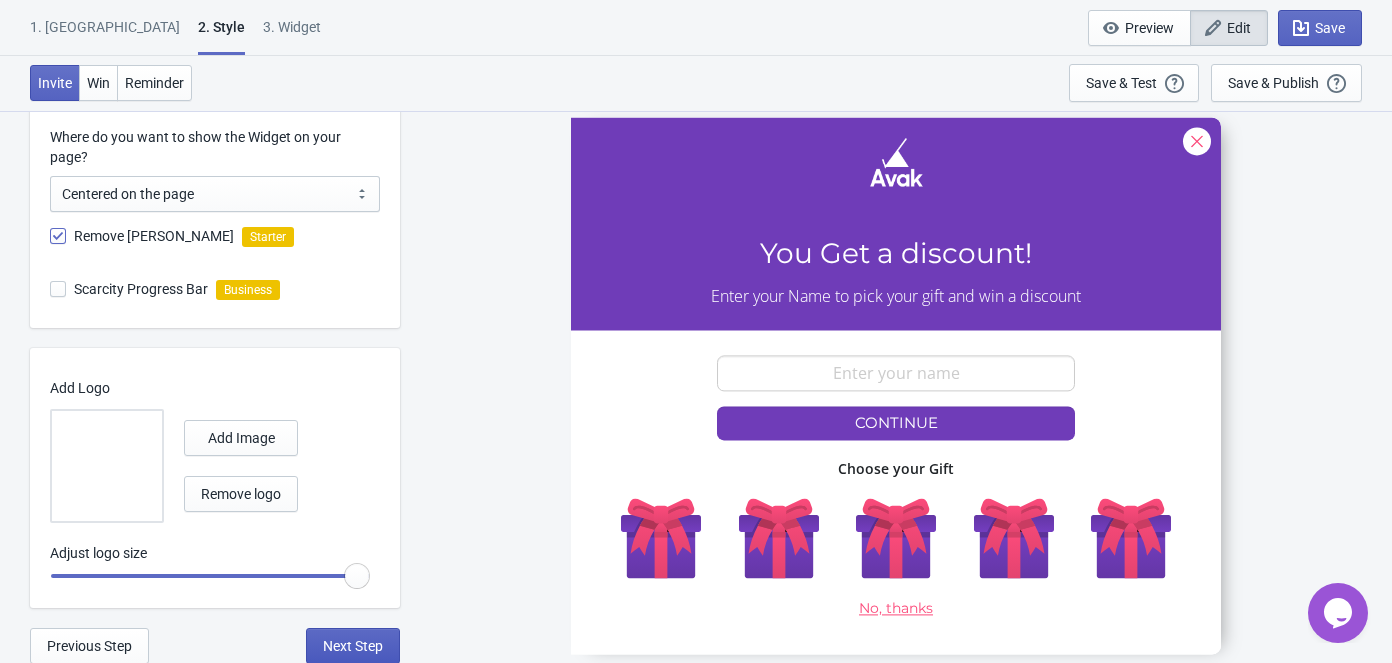 click on "Next Step" at bounding box center [353, 646] 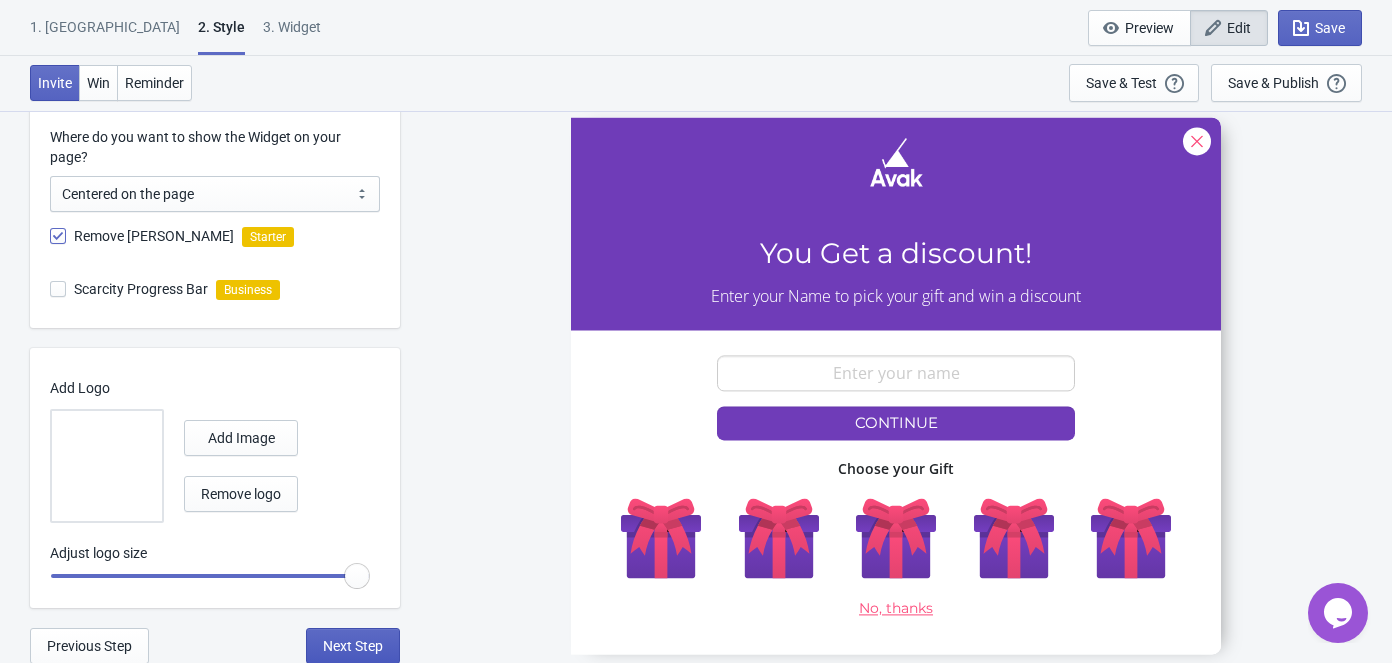 select on "specificURL" 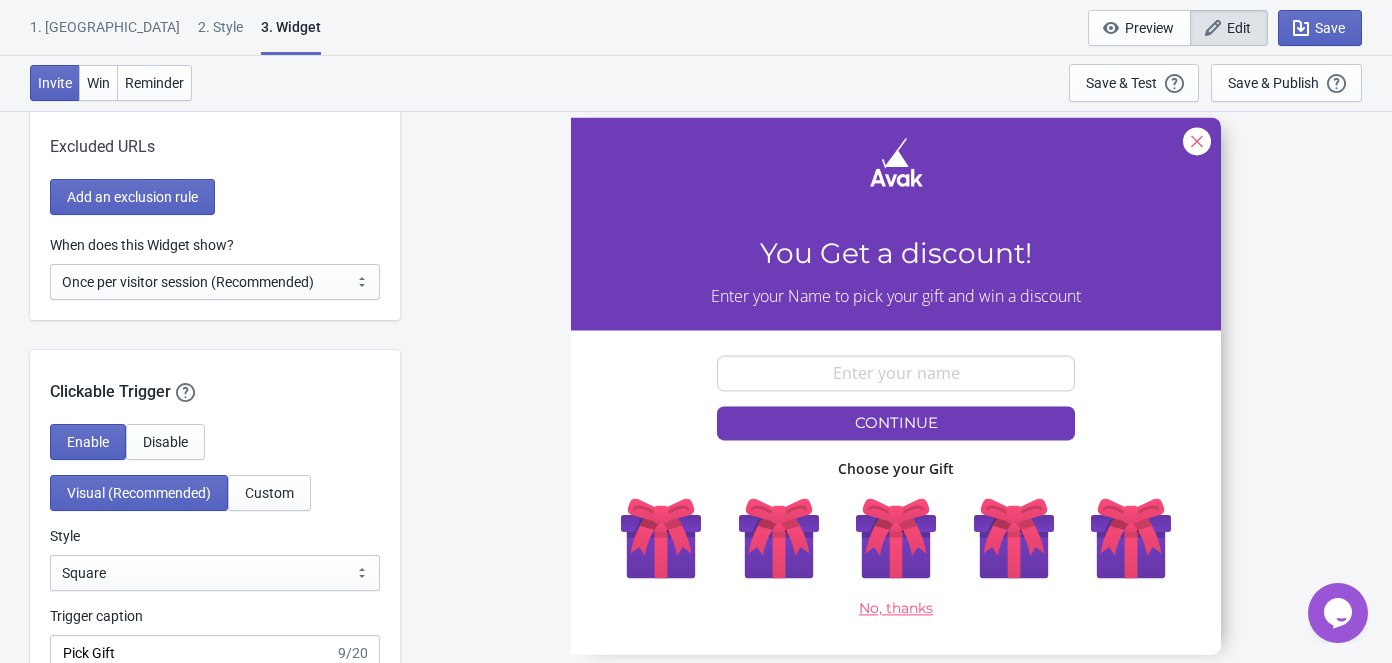 scroll, scrollTop: 2000, scrollLeft: 0, axis: vertical 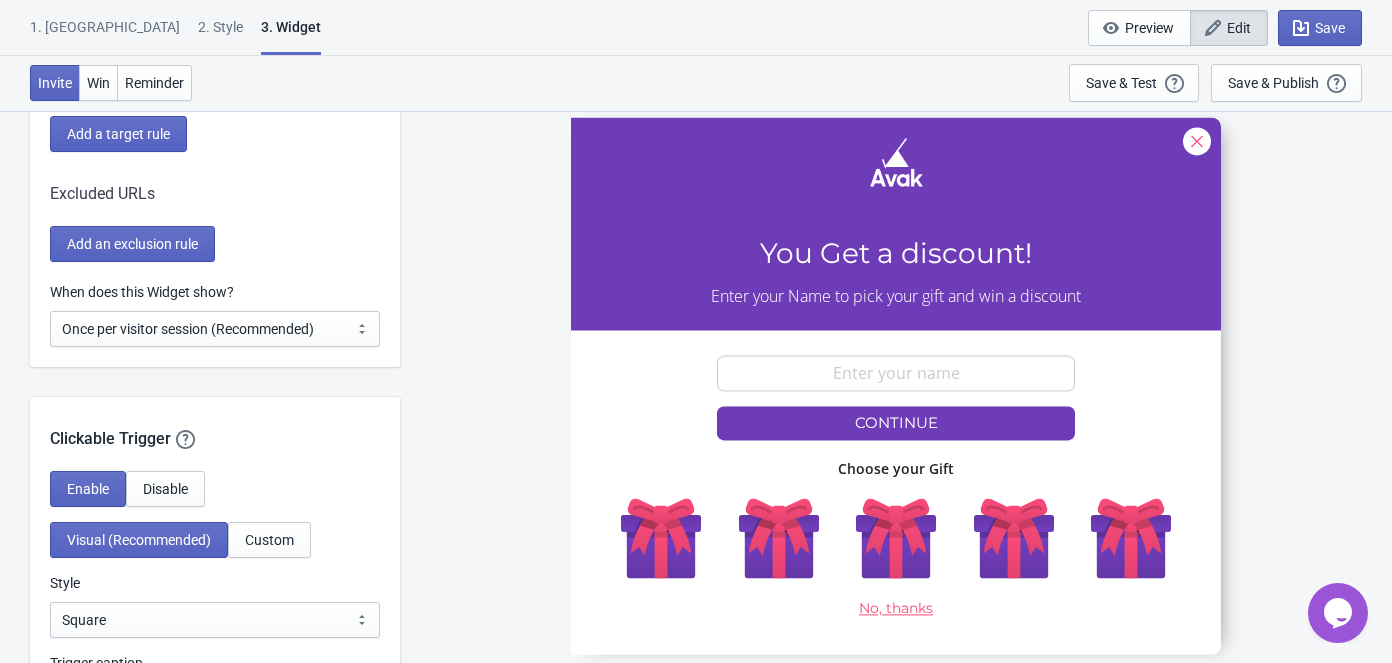 click on "When does this Widget show? Every new visit of page Once every period of time Once per visitor session (Recommended) Once per user Once per visitor session (Recommended)" at bounding box center [215, 324] 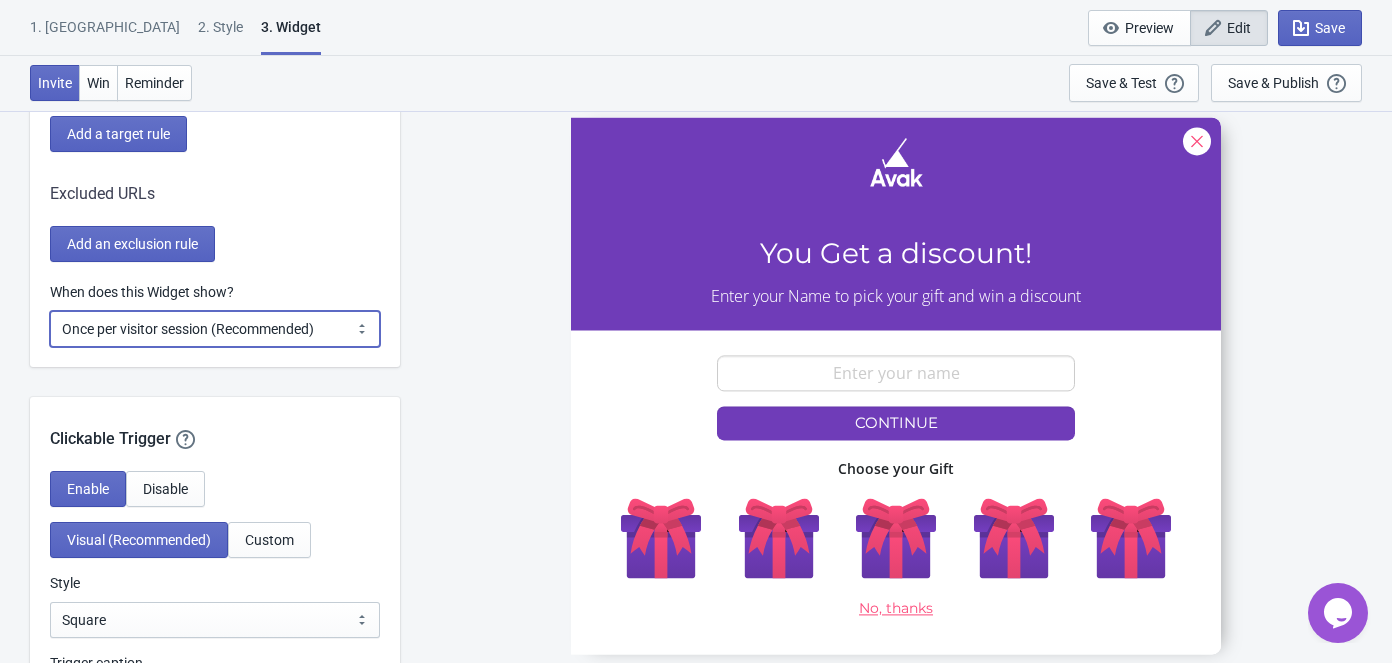 click on "Every new visit of page Once every period of time Once per visitor session (Recommended) Once per user" at bounding box center [215, 329] 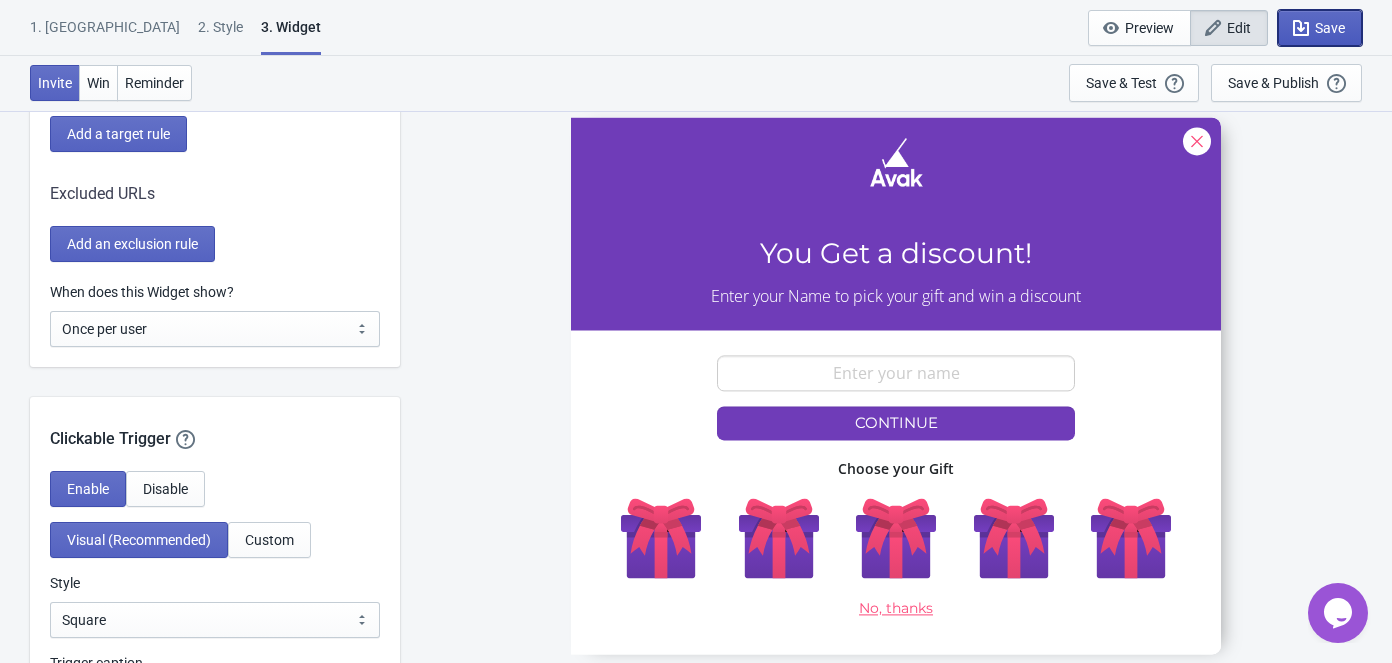 click on "Save" at bounding box center [1320, 28] 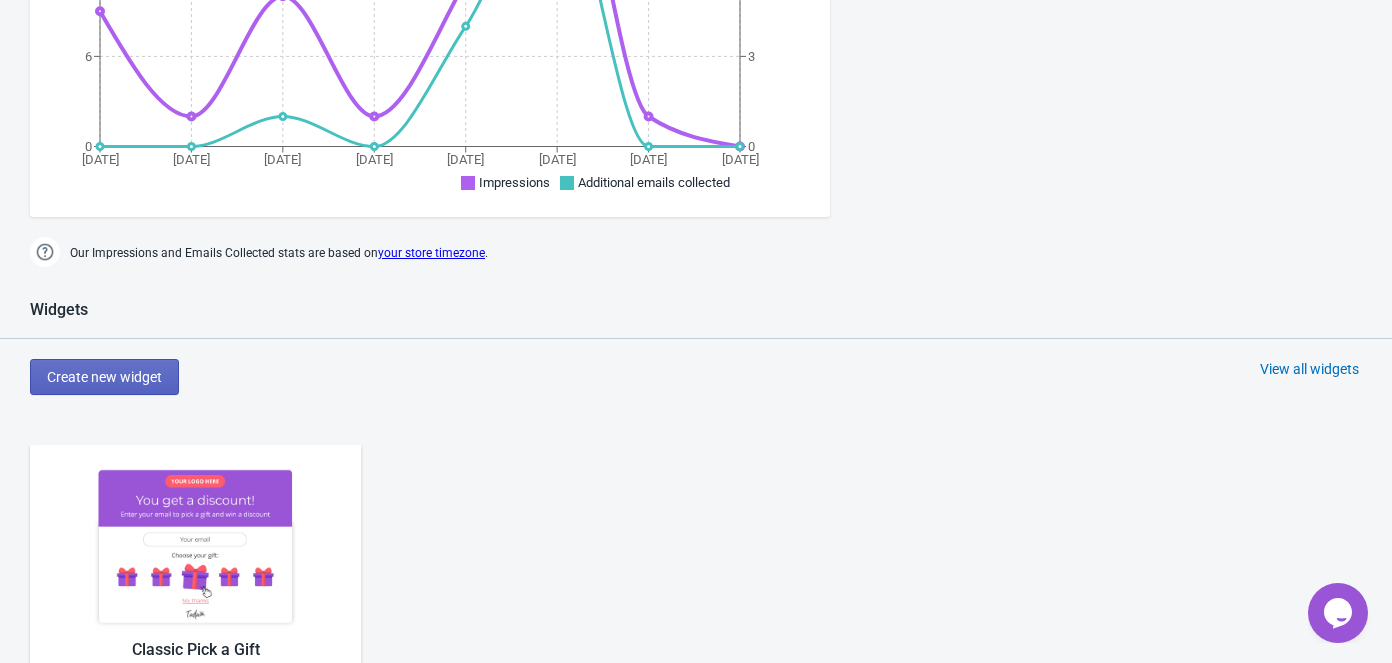 scroll, scrollTop: 819, scrollLeft: 0, axis: vertical 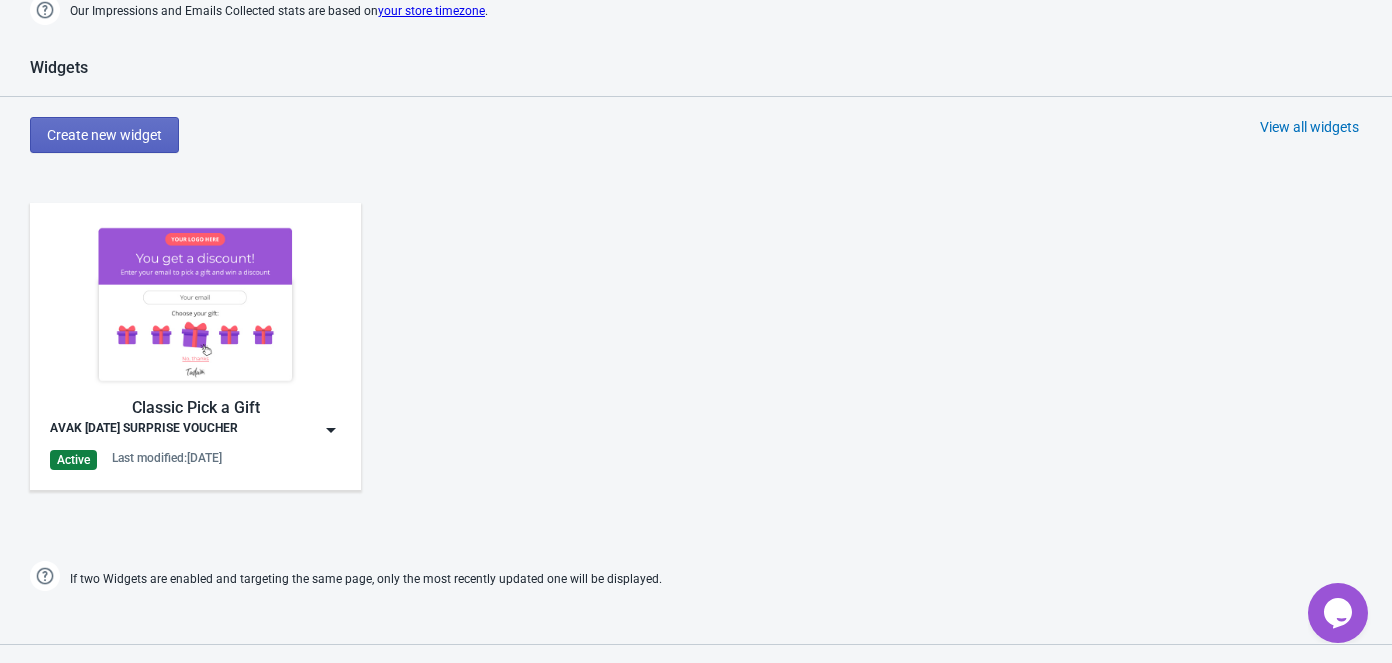 click at bounding box center (195, 304) 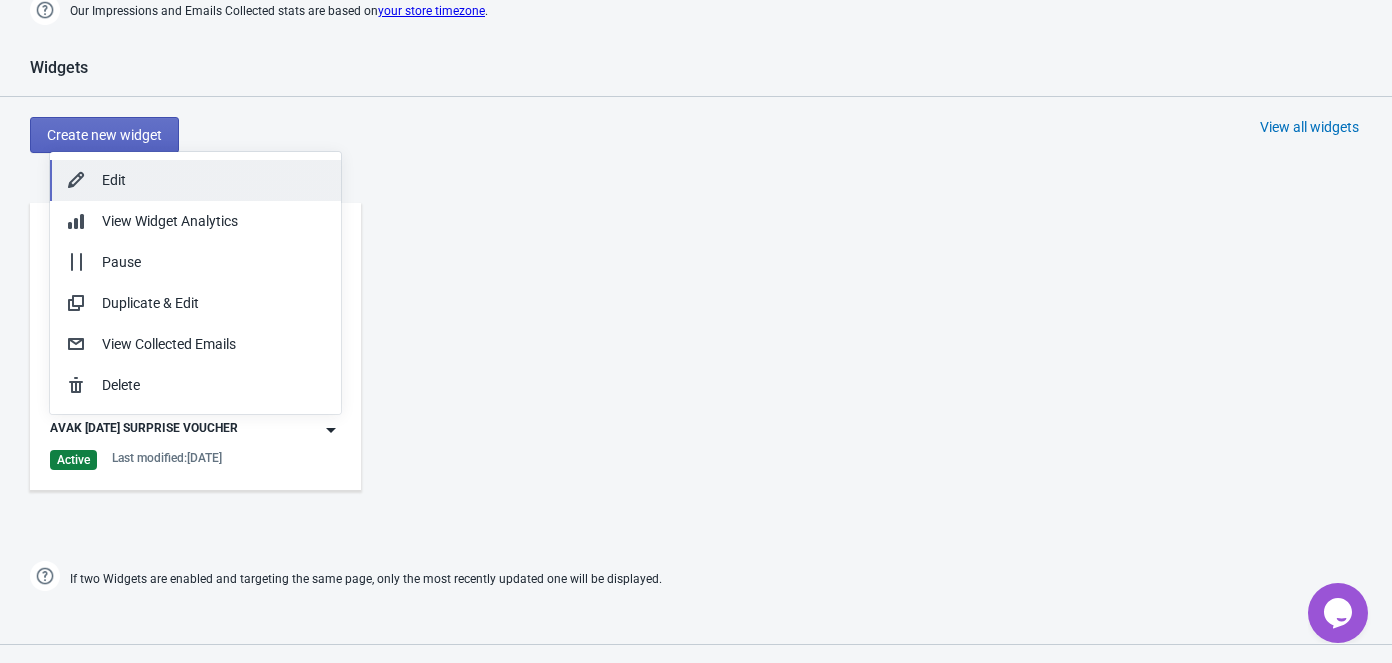 click on "Edit" at bounding box center [195, 180] 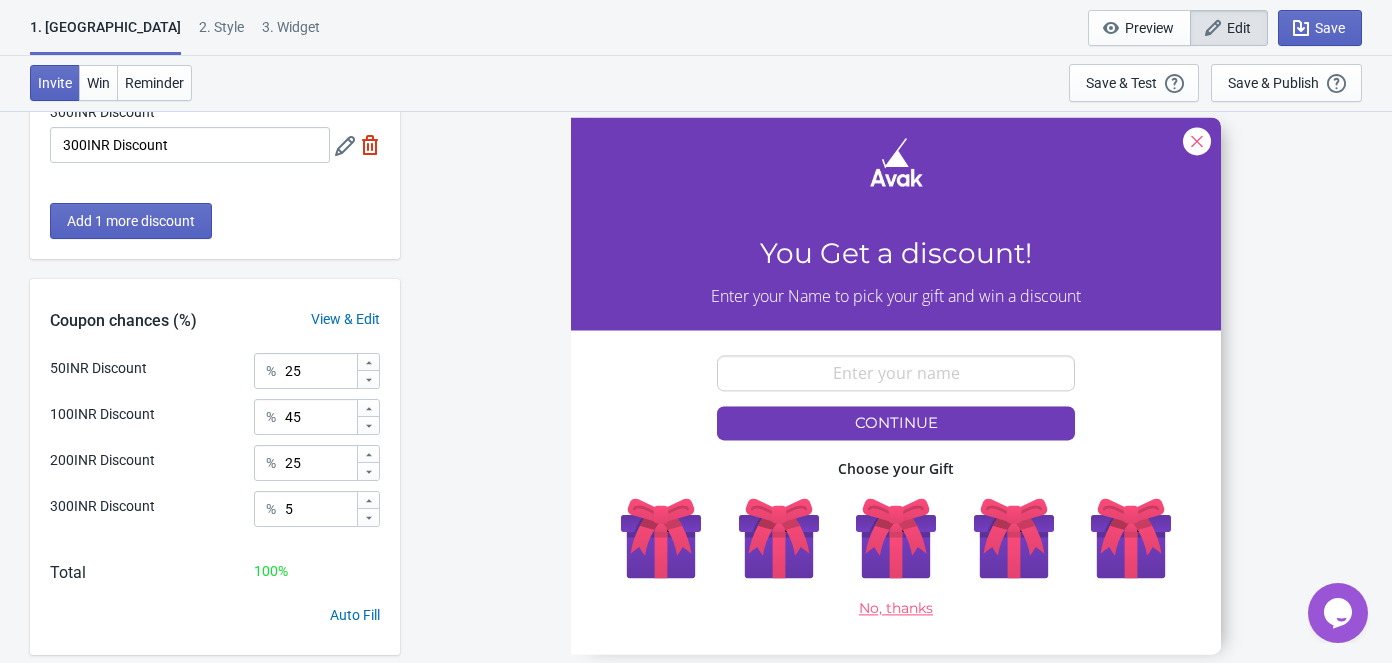 scroll, scrollTop: 403, scrollLeft: 0, axis: vertical 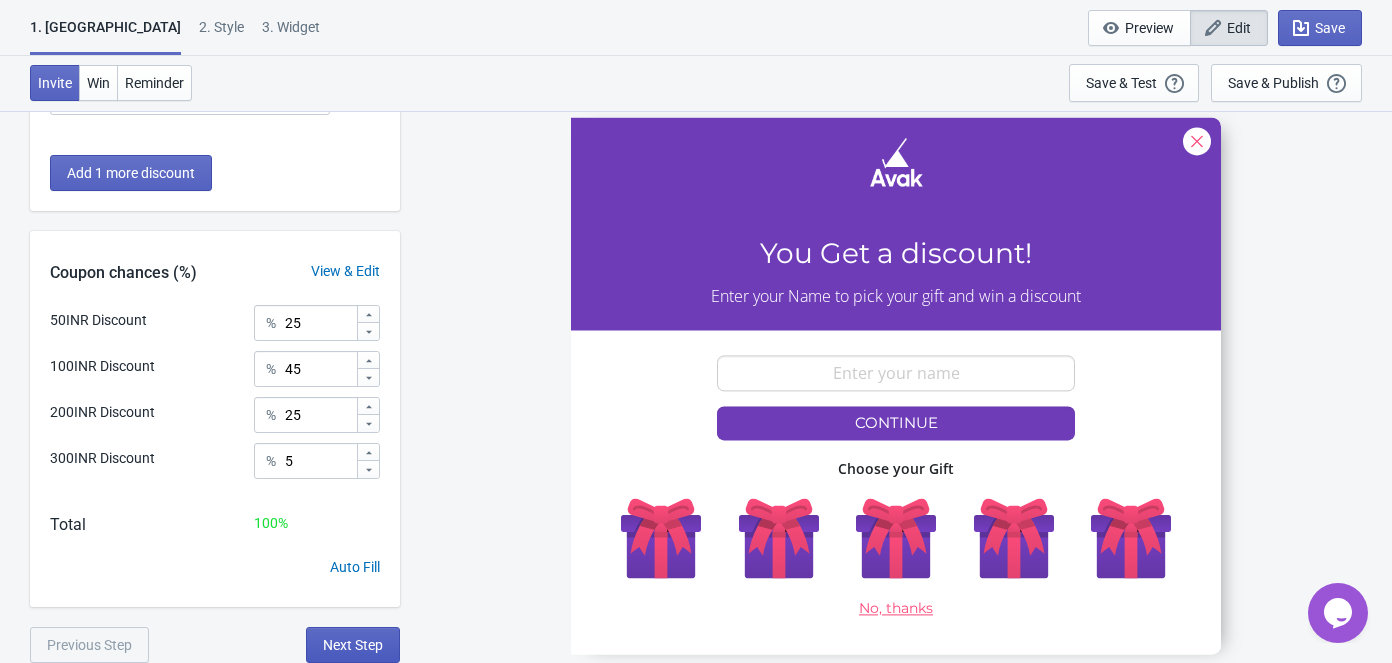 click on "Next Step" at bounding box center (353, 645) 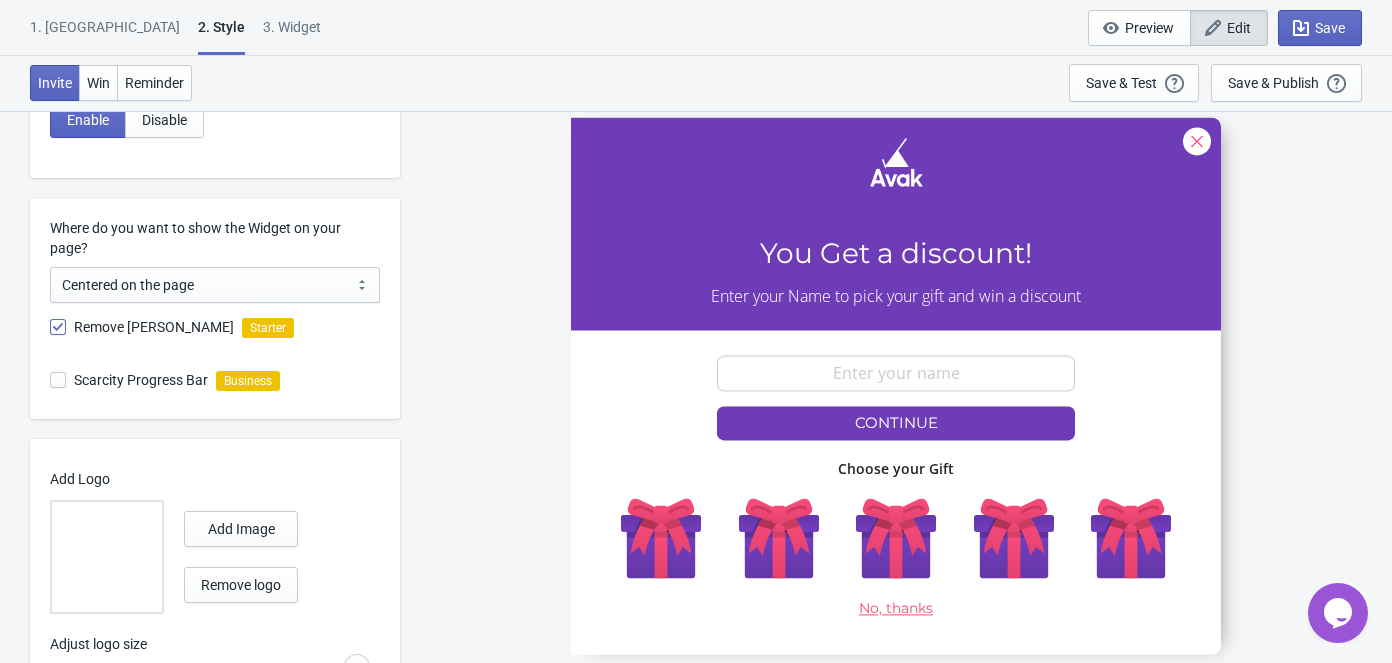 scroll, scrollTop: 545, scrollLeft: 0, axis: vertical 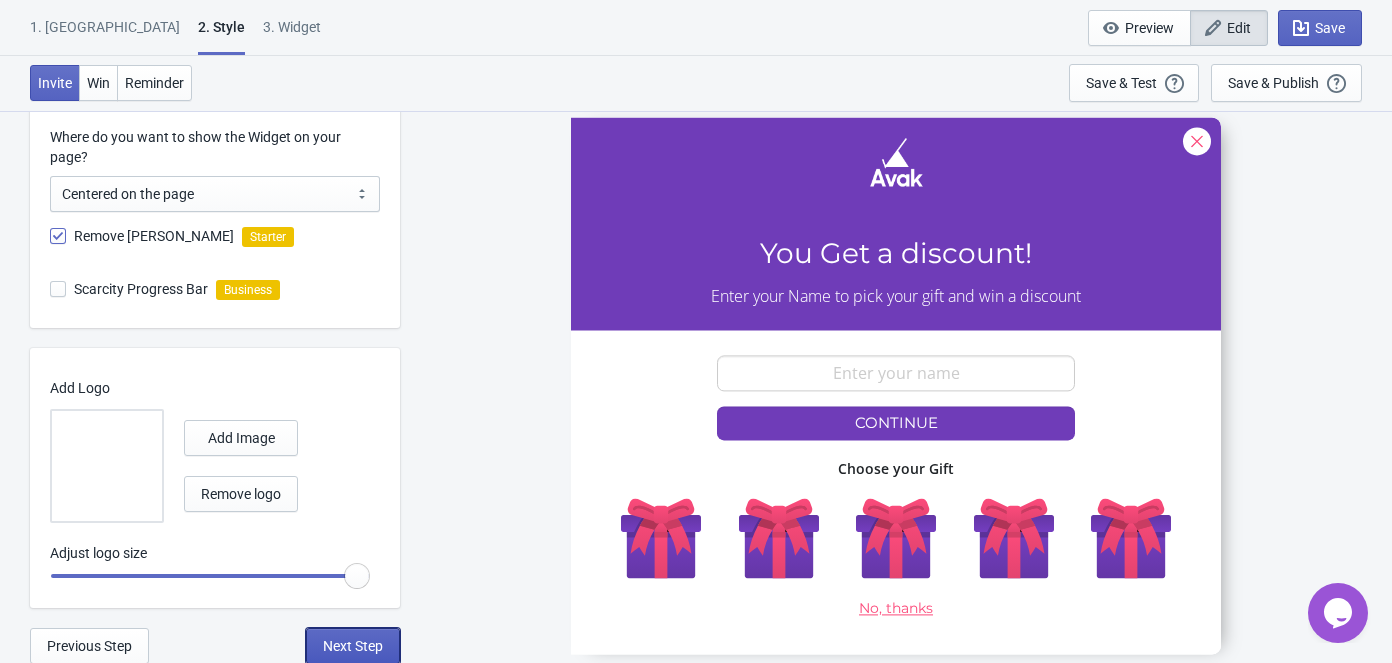 click on "Next Step" at bounding box center [353, 646] 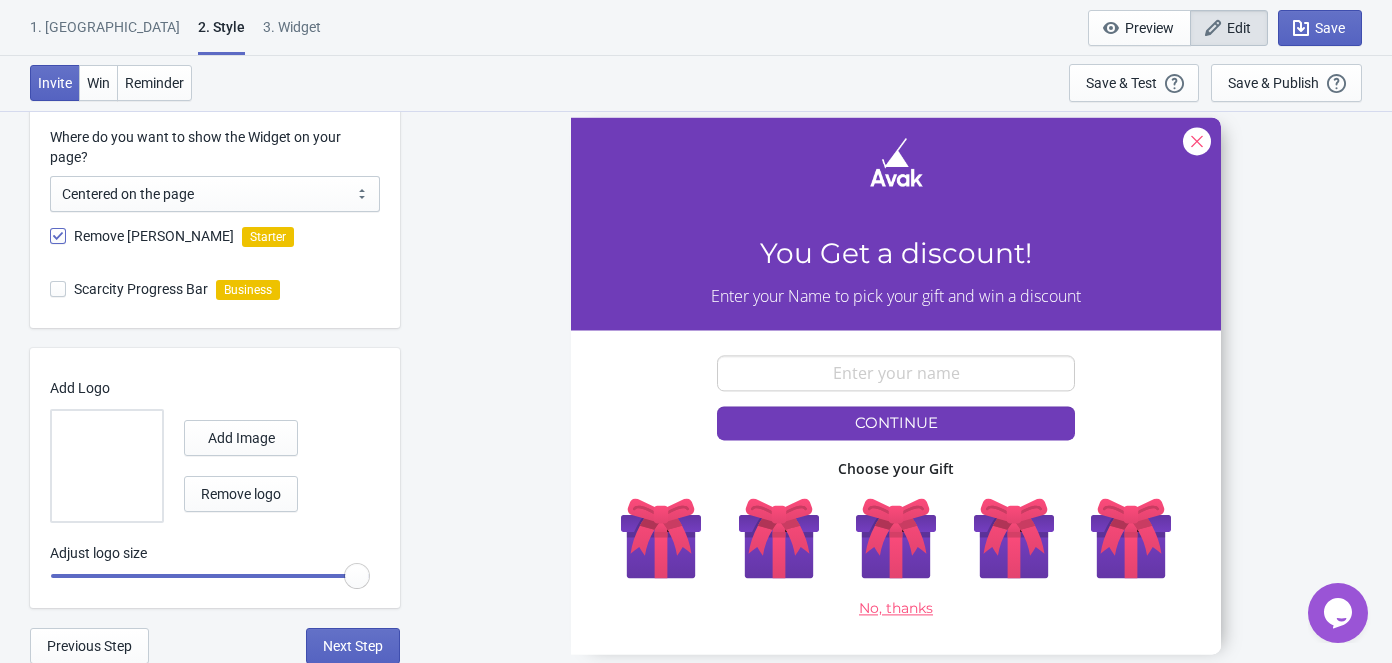 select on "specificURL" 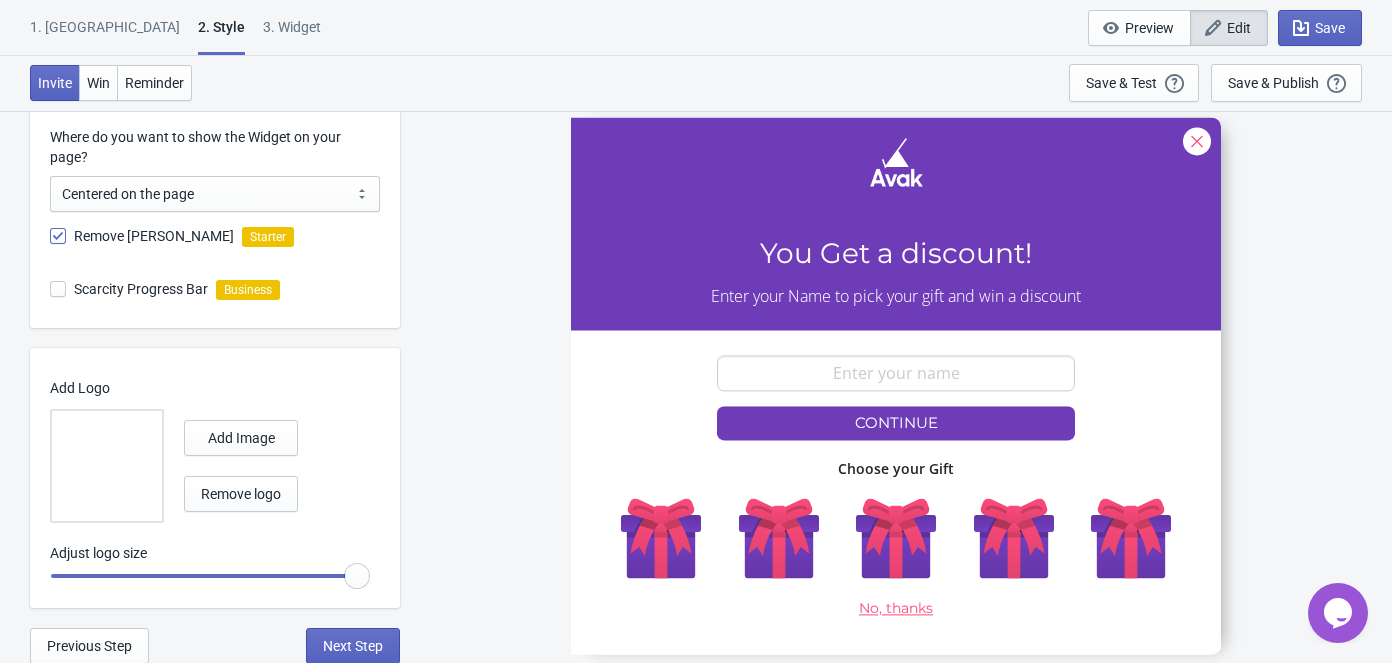 select on "once_per_user" 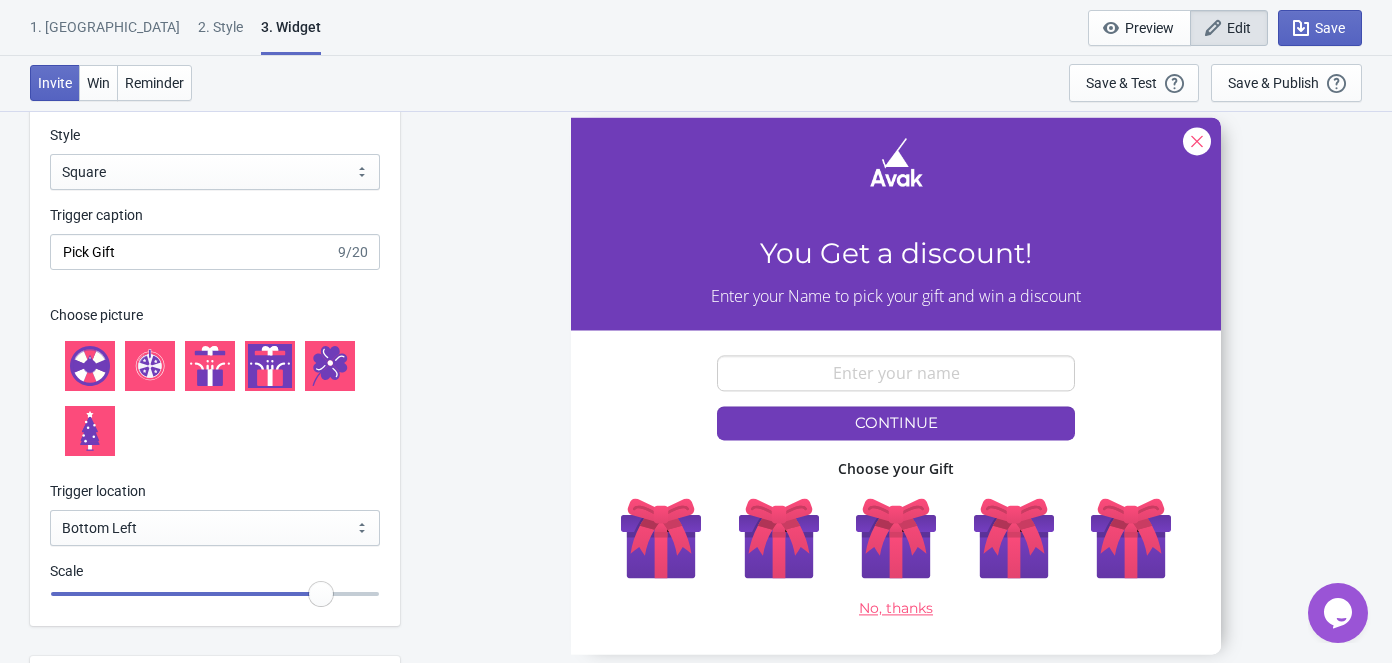 scroll, scrollTop: 2454, scrollLeft: 0, axis: vertical 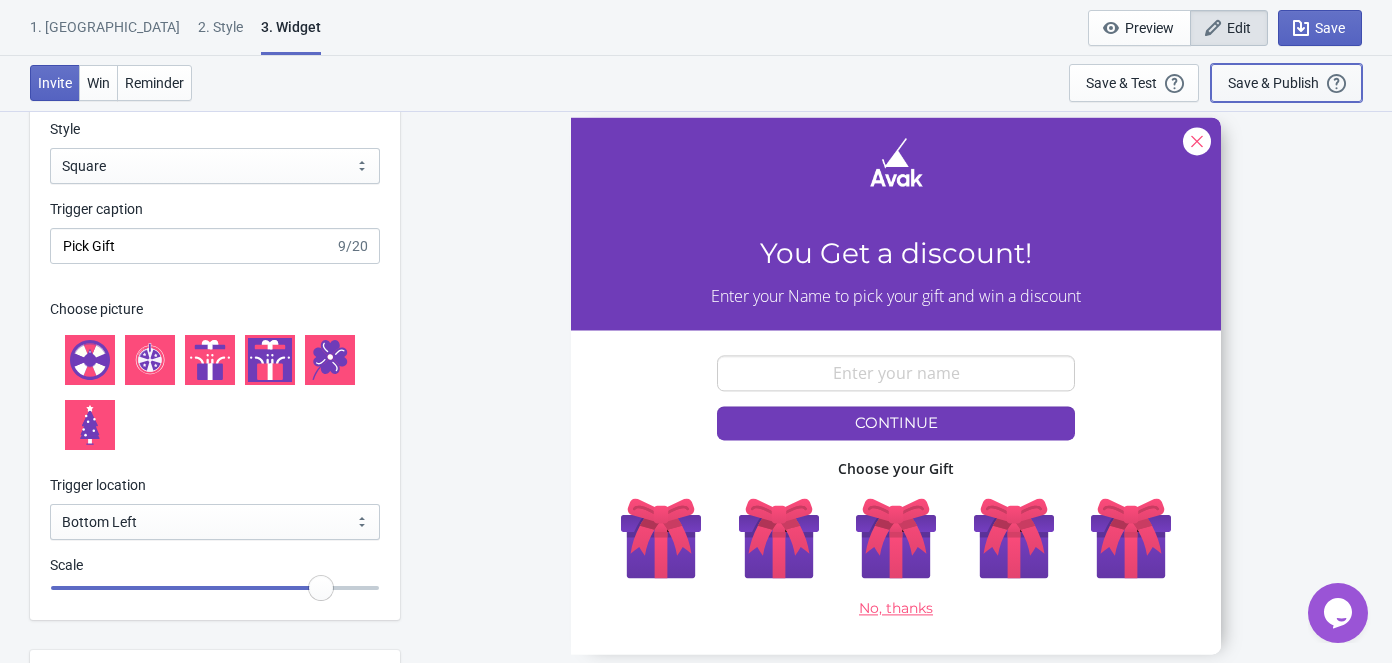 click on "Save & Publish" at bounding box center (1273, 83) 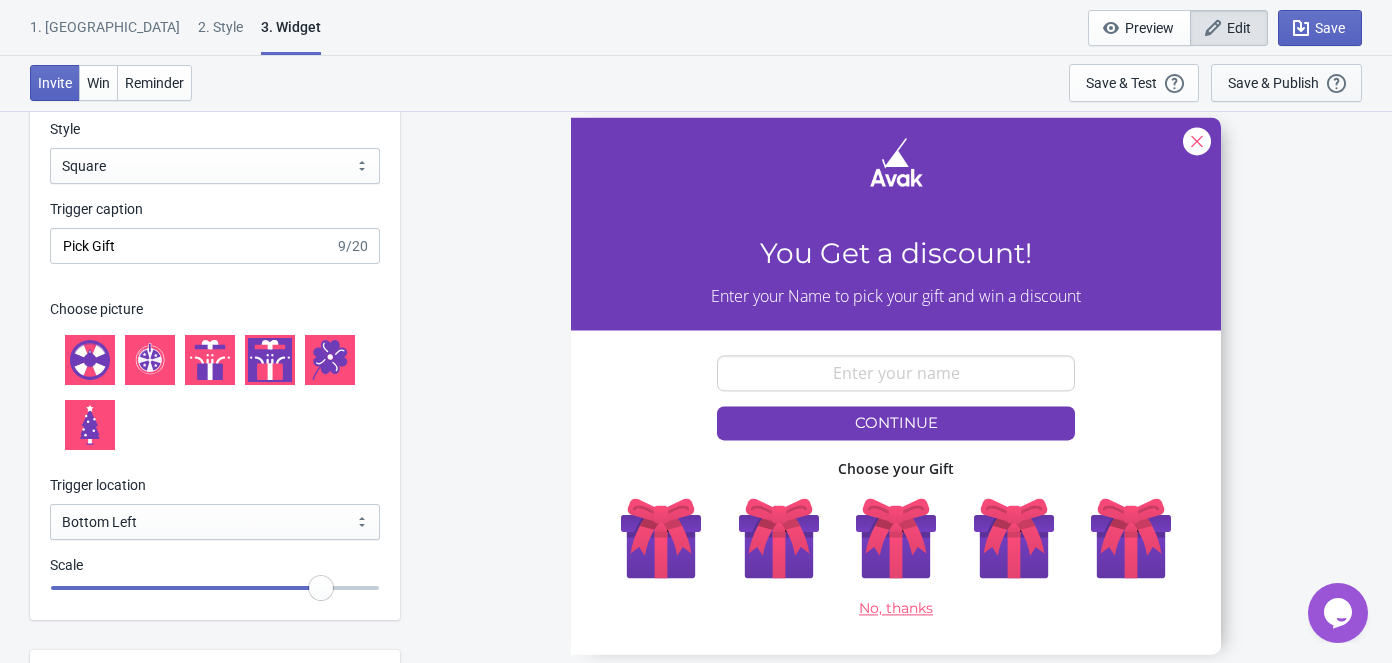 scroll, scrollTop: 19, scrollLeft: 0, axis: vertical 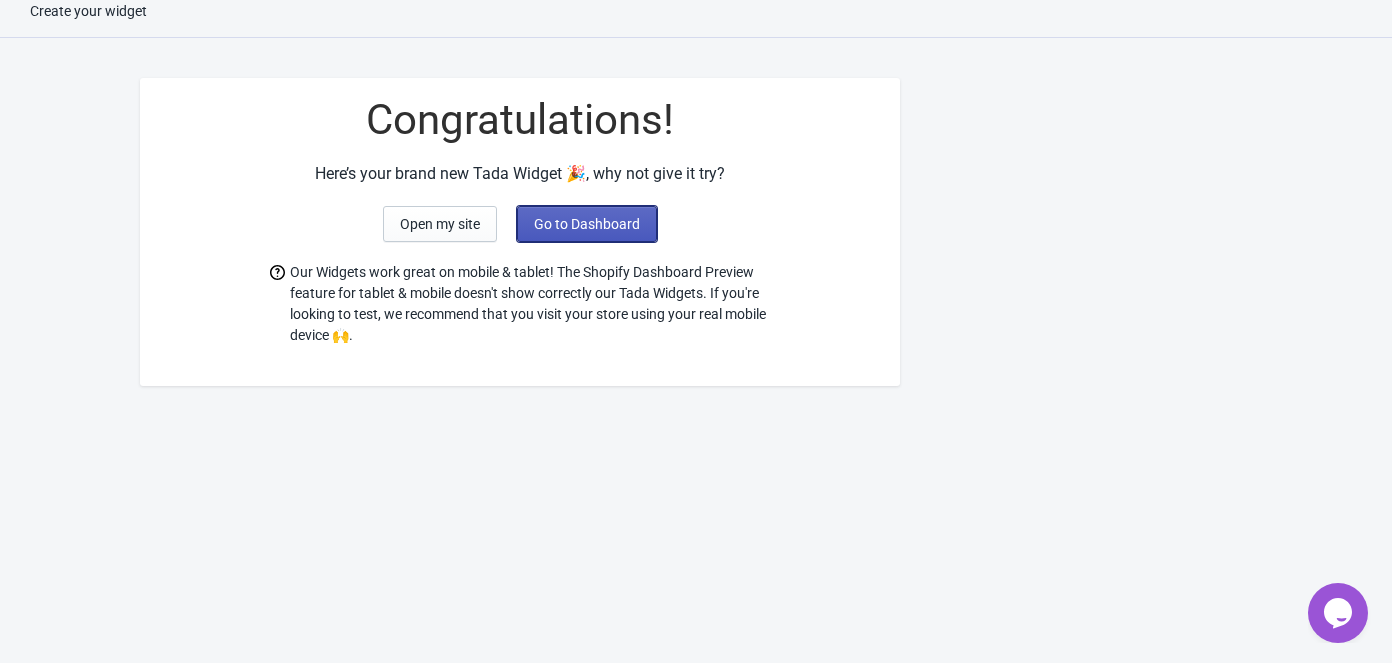click on "Go to Dashboard" at bounding box center (587, 224) 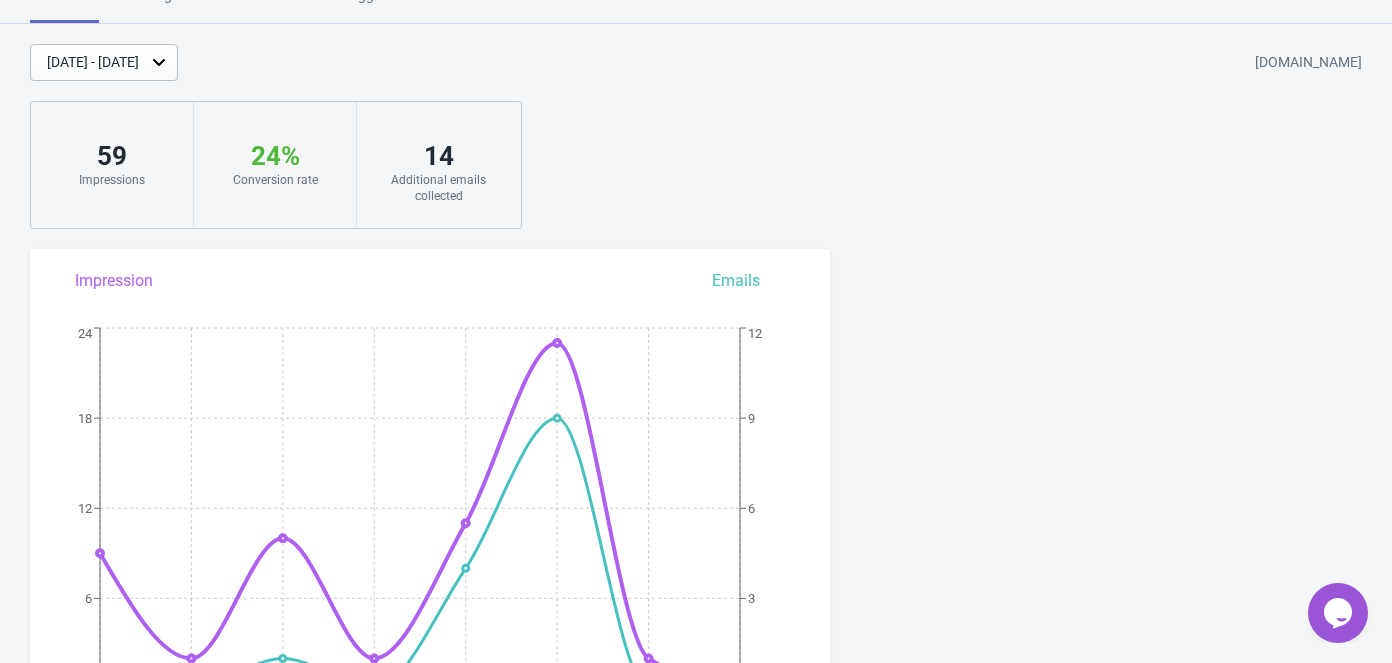 scroll, scrollTop: 19, scrollLeft: 0, axis: vertical 